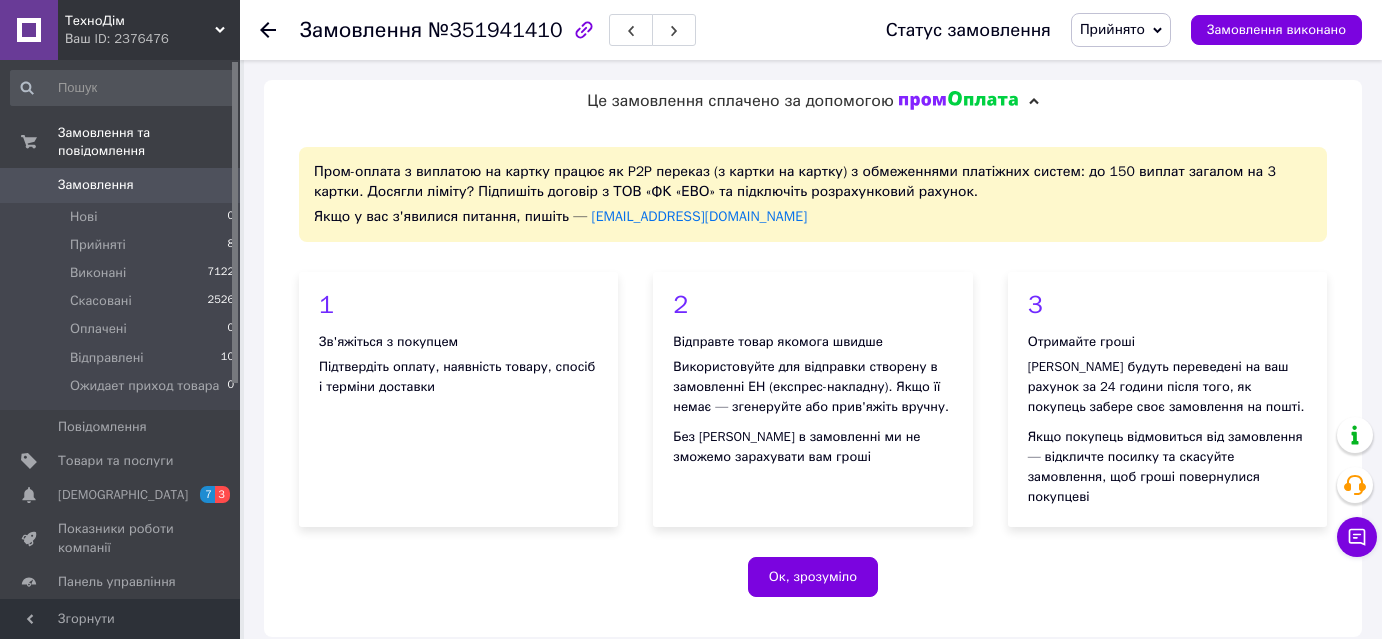 scroll, scrollTop: 274, scrollLeft: 0, axis: vertical 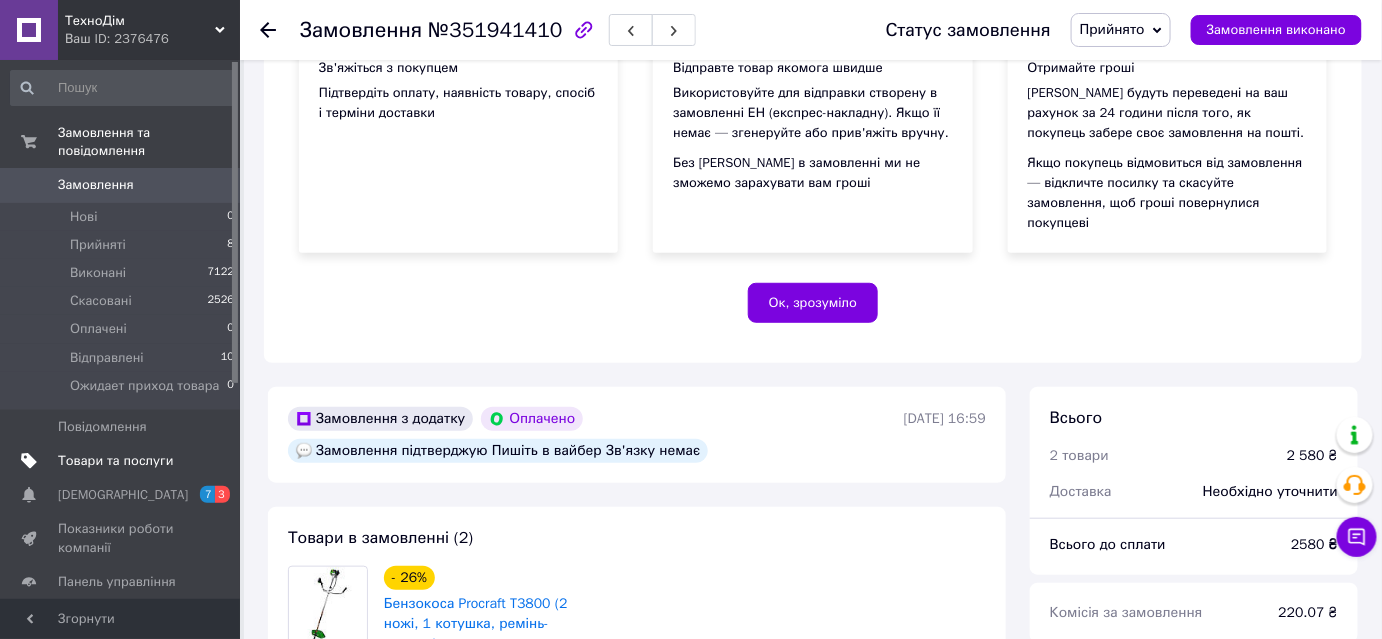 click on "Товари та послуги" at bounding box center [115, 461] 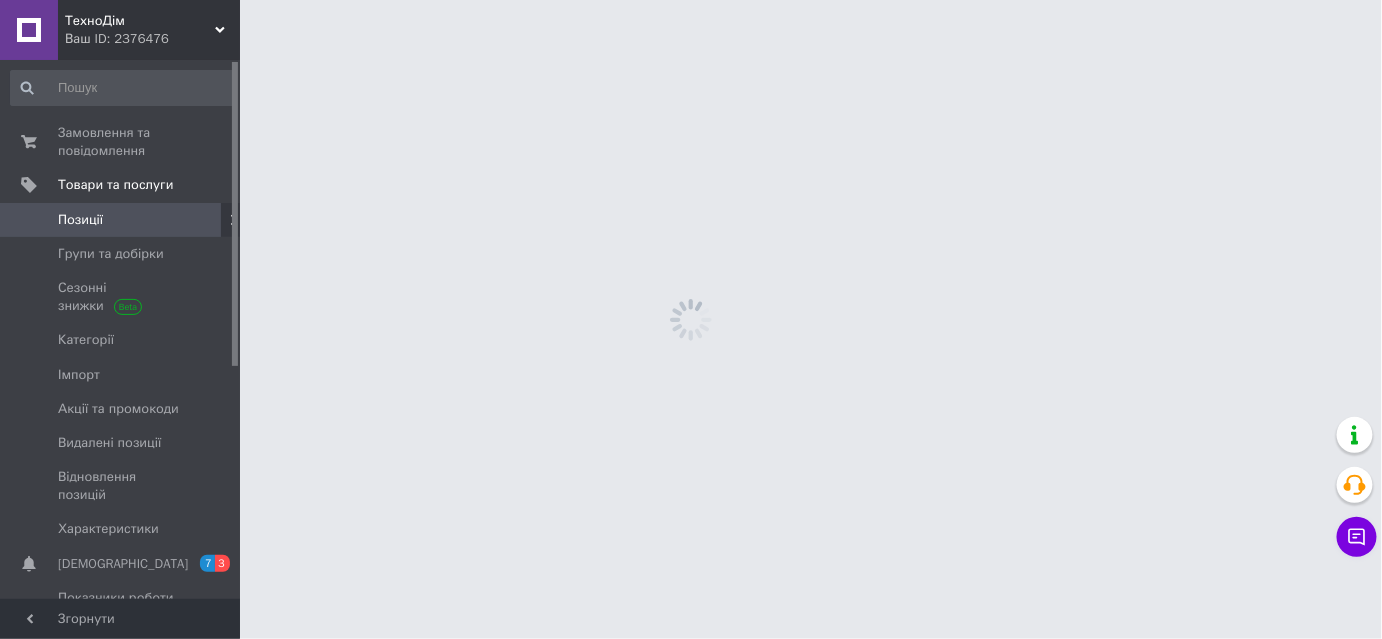 scroll, scrollTop: 0, scrollLeft: 0, axis: both 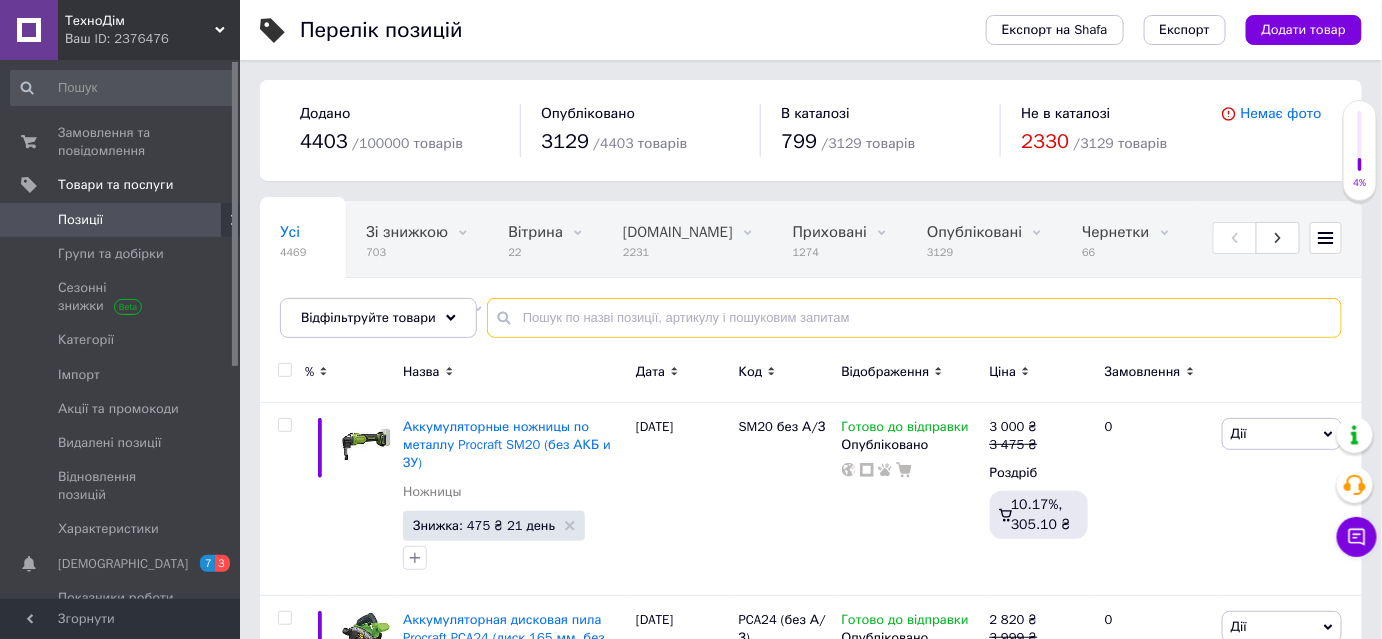 click at bounding box center [914, 318] 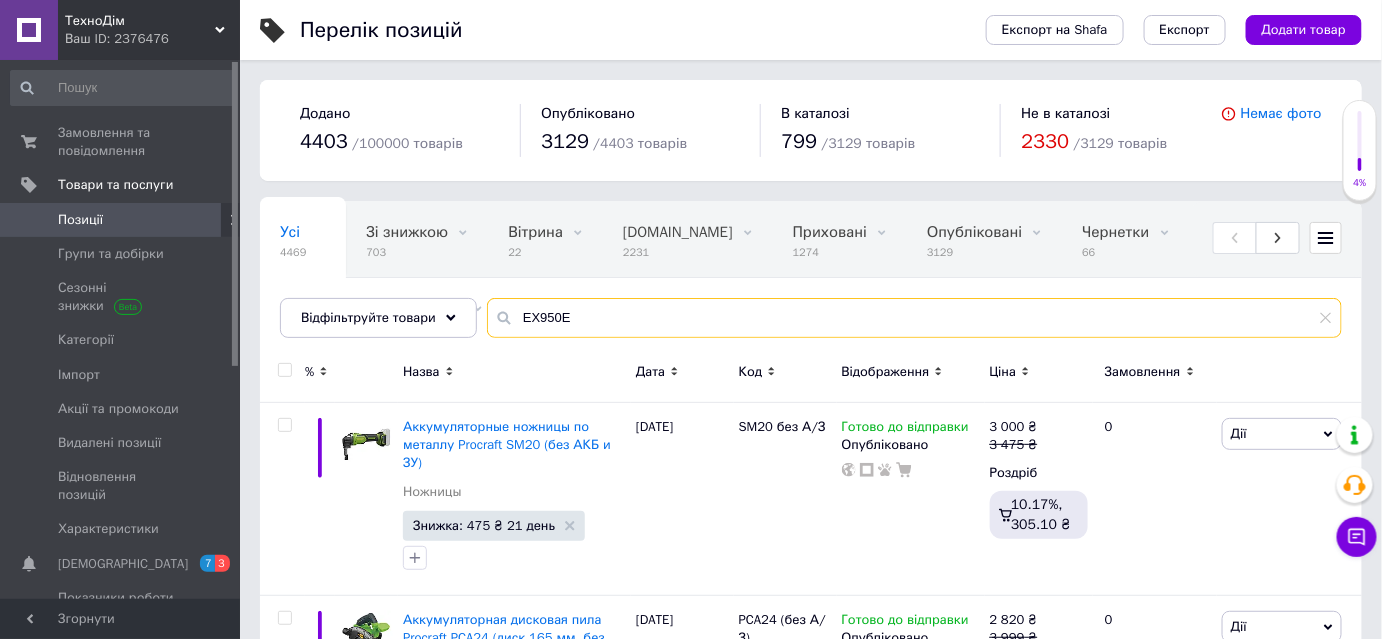 type on "EX950E" 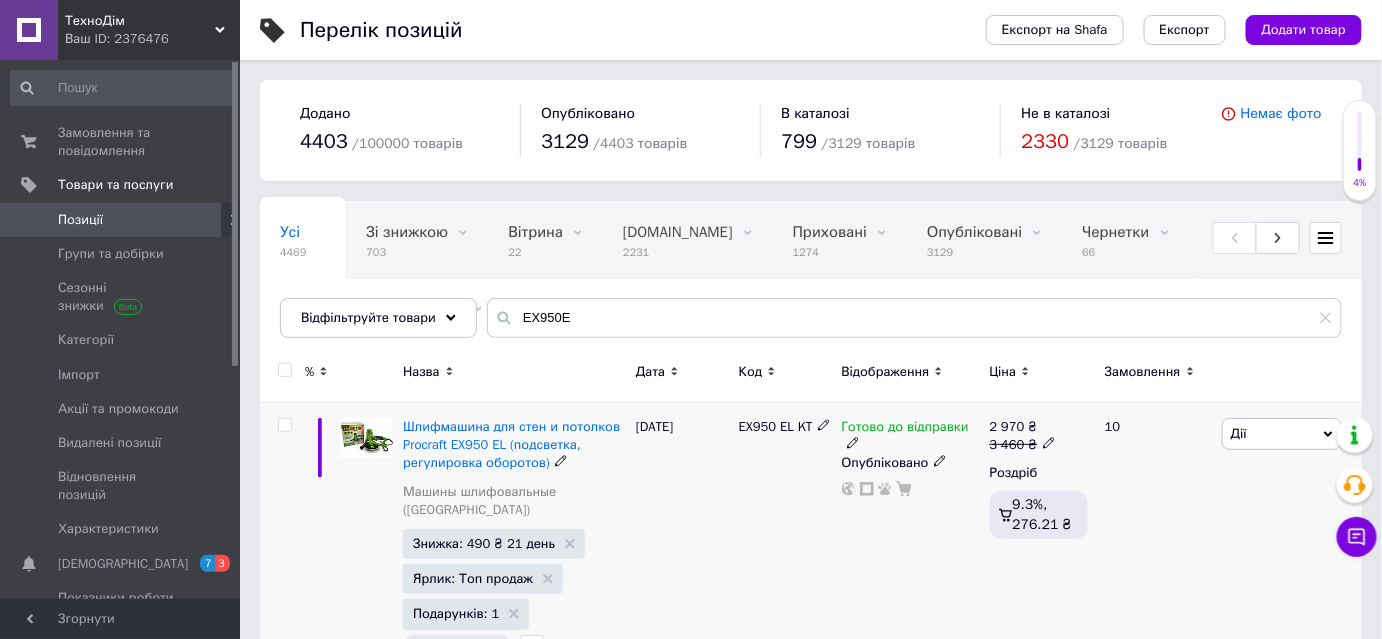 click on "Готово до відправки" at bounding box center [905, 429] 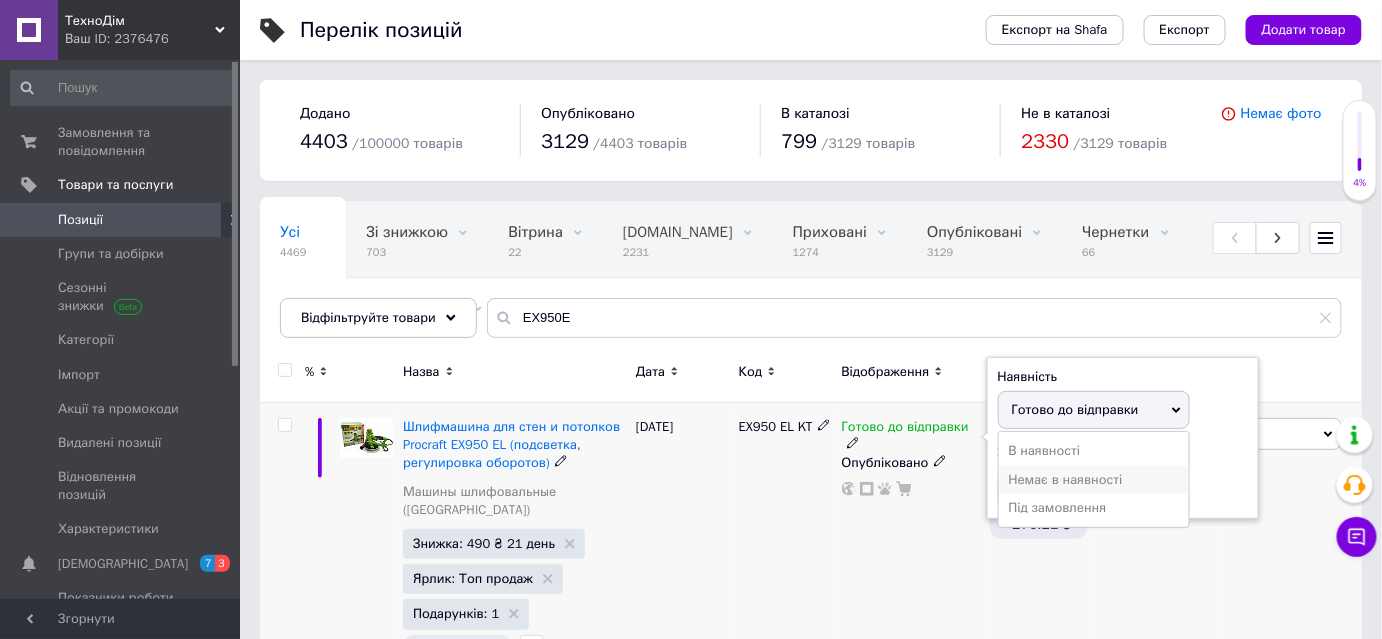 click on "Немає в наявності" at bounding box center (1094, 480) 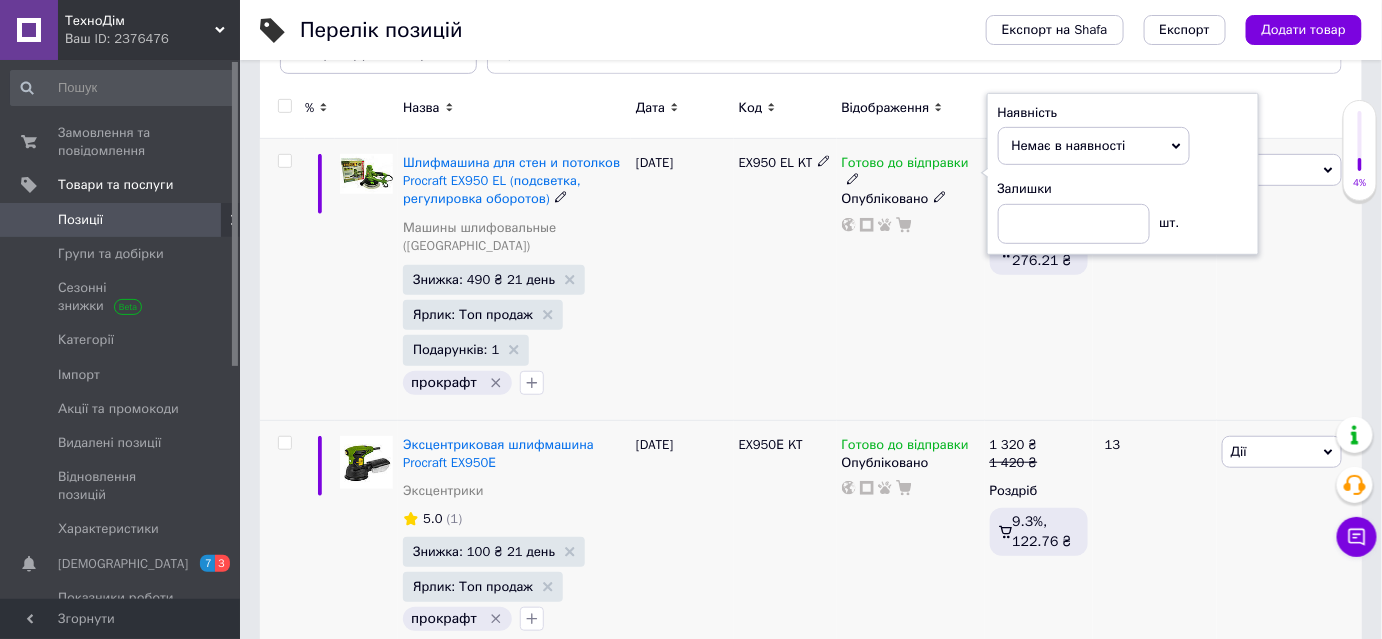 scroll, scrollTop: 272, scrollLeft: 0, axis: vertical 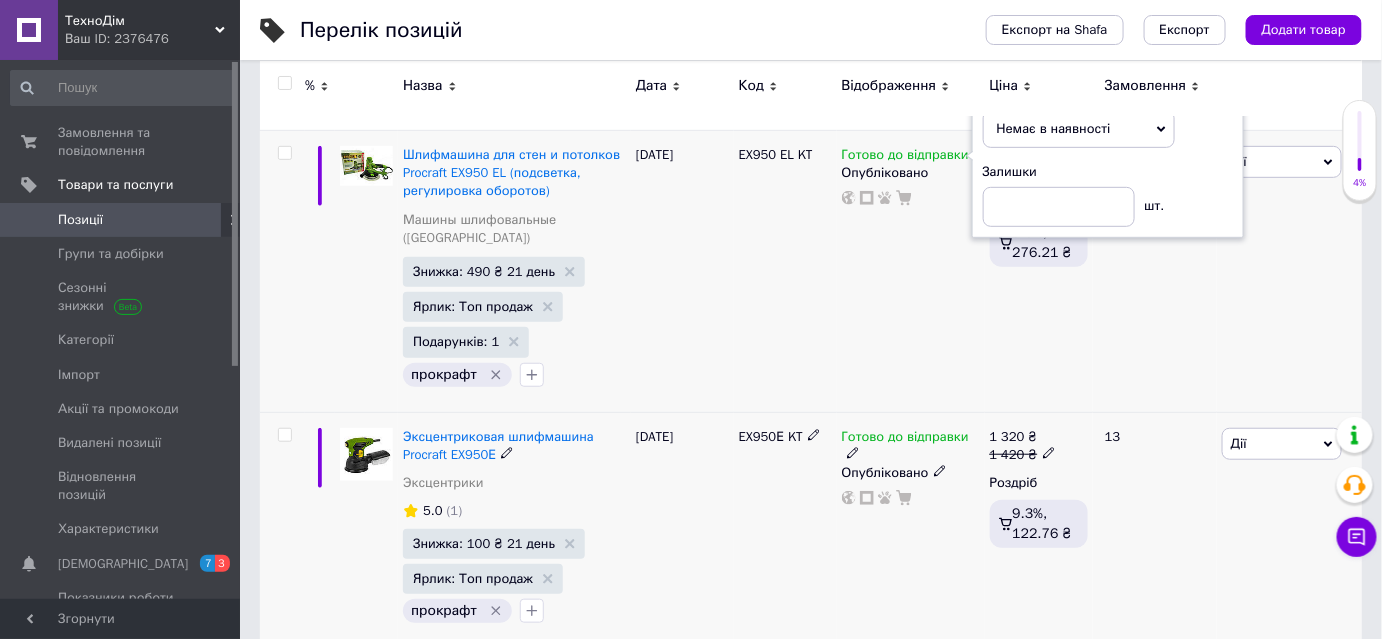 click on "Готово до відправки" at bounding box center (905, 439) 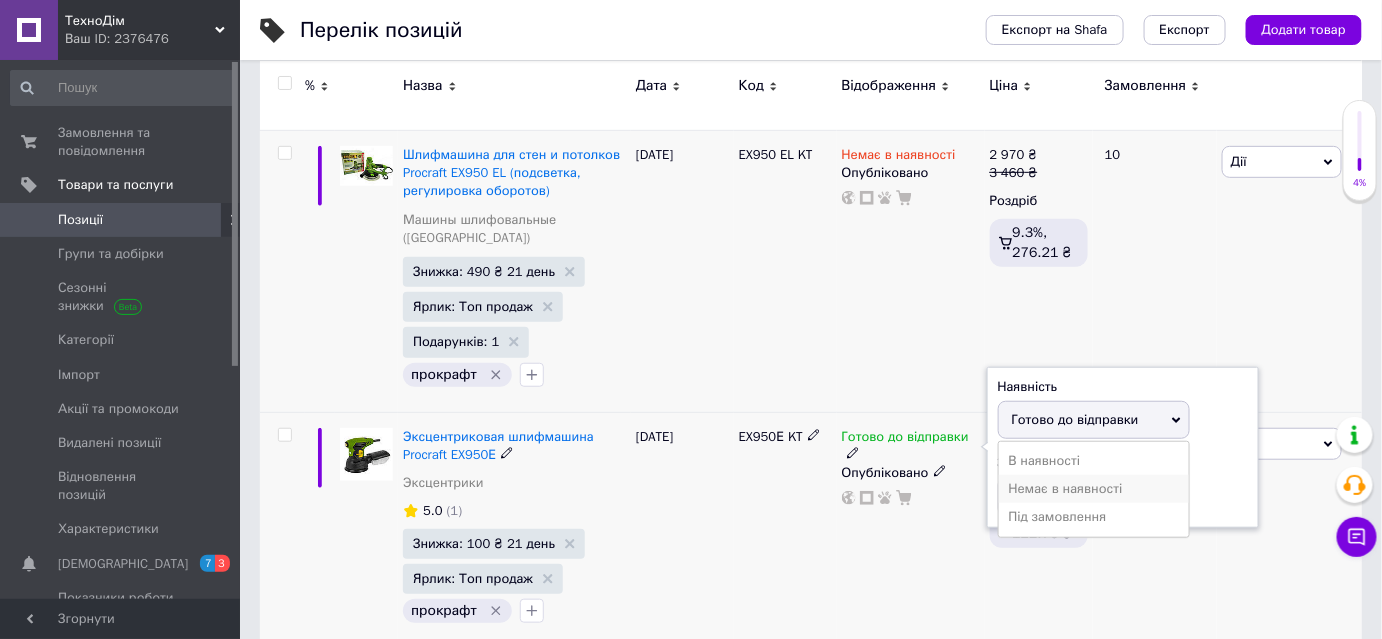 click on "Немає в наявності" at bounding box center (1094, 489) 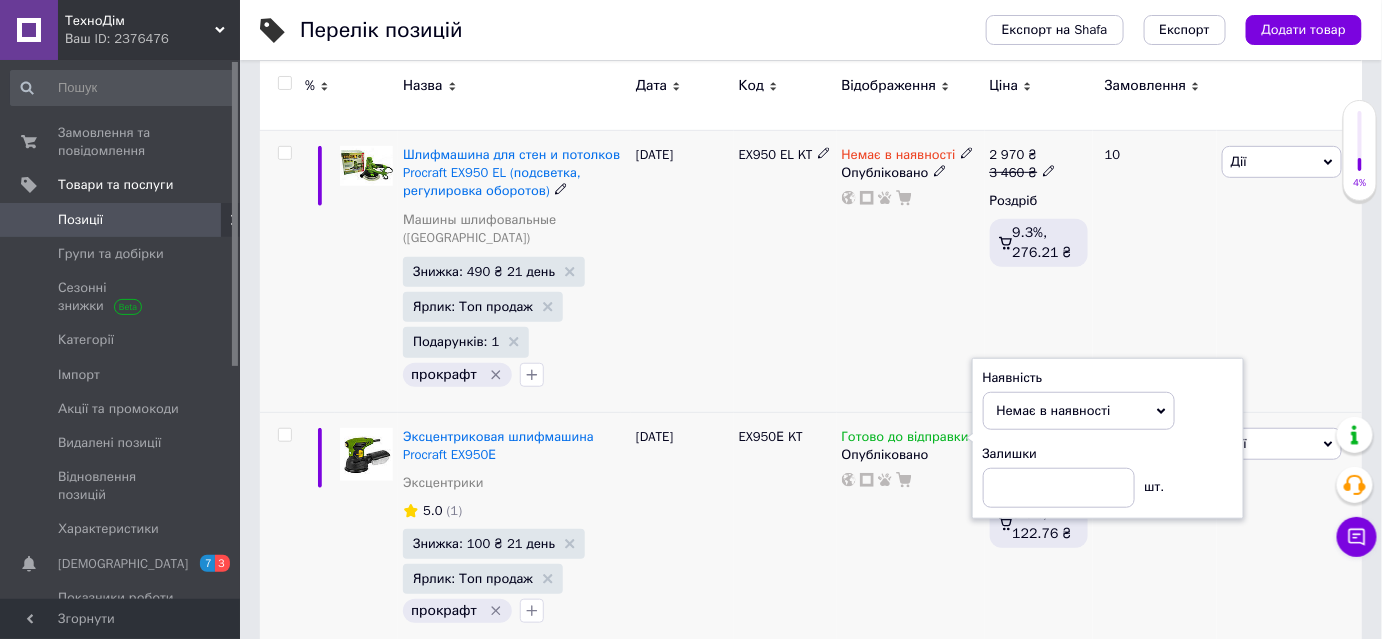 click on "Немає в наявності Опубліковано" at bounding box center (911, 272) 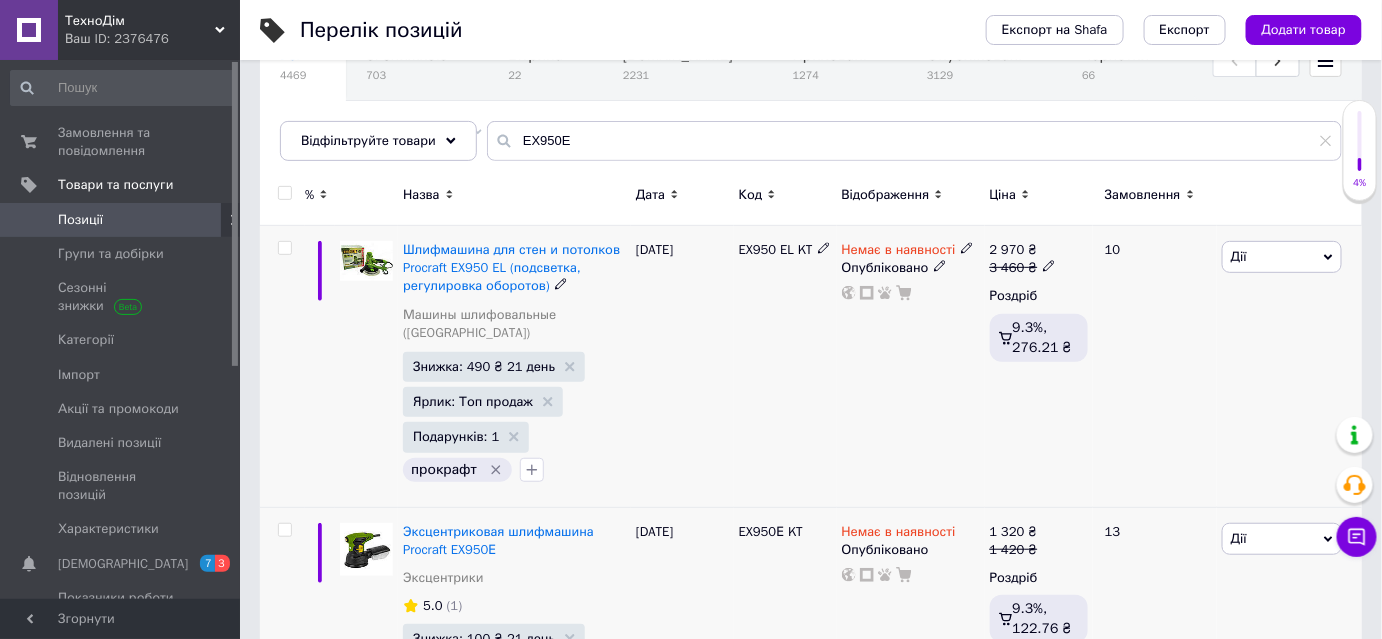 scroll, scrollTop: 181, scrollLeft: 0, axis: vertical 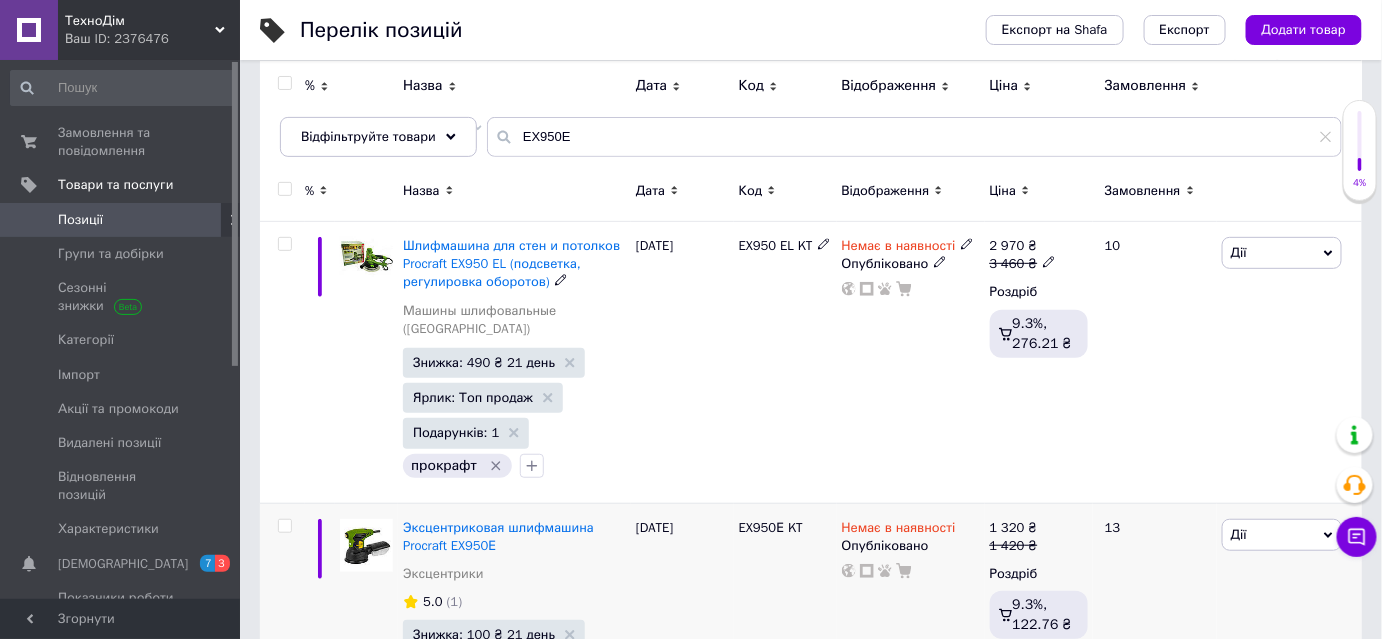 click on "Немає в наявності" at bounding box center (899, 248) 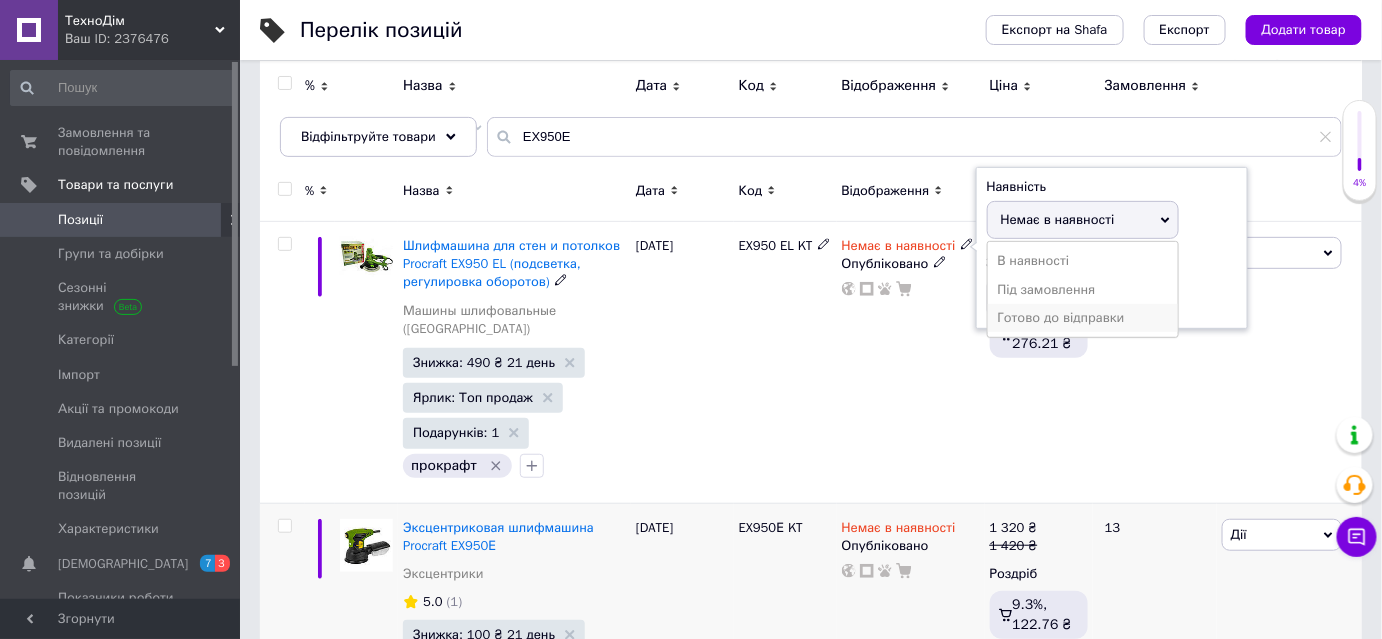 click on "Готово до відправки" at bounding box center [1083, 318] 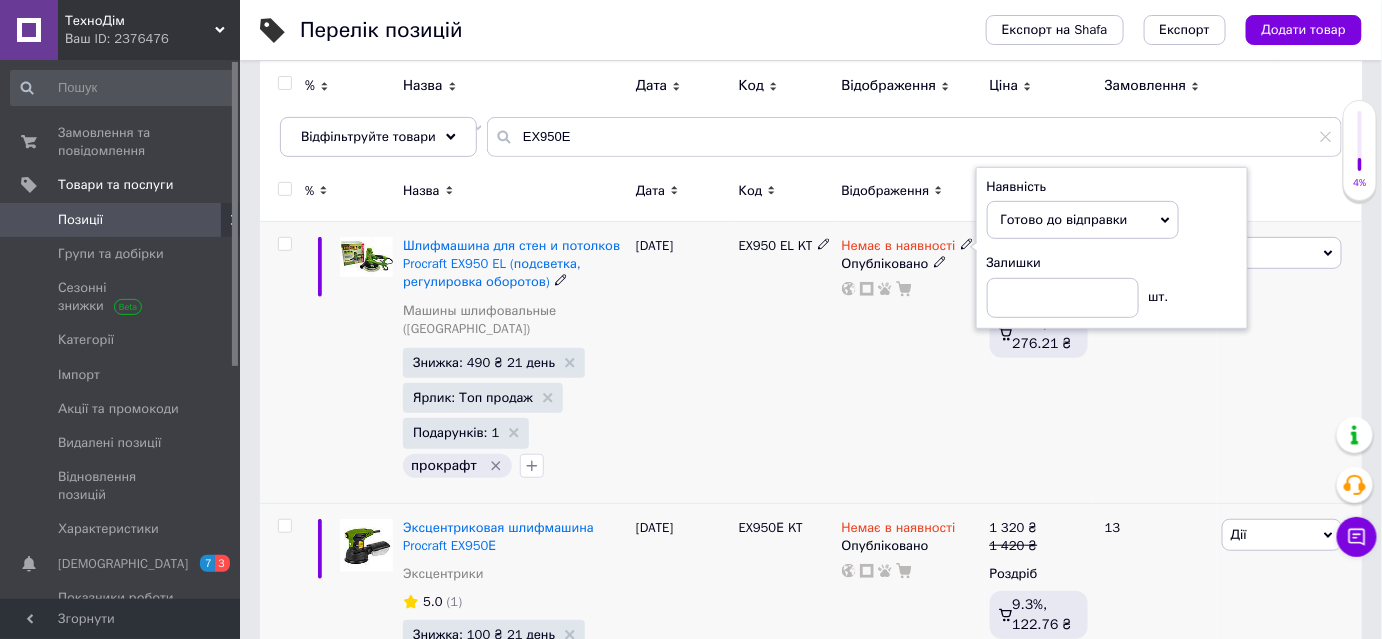 click on "Дії" at bounding box center [1282, 253] 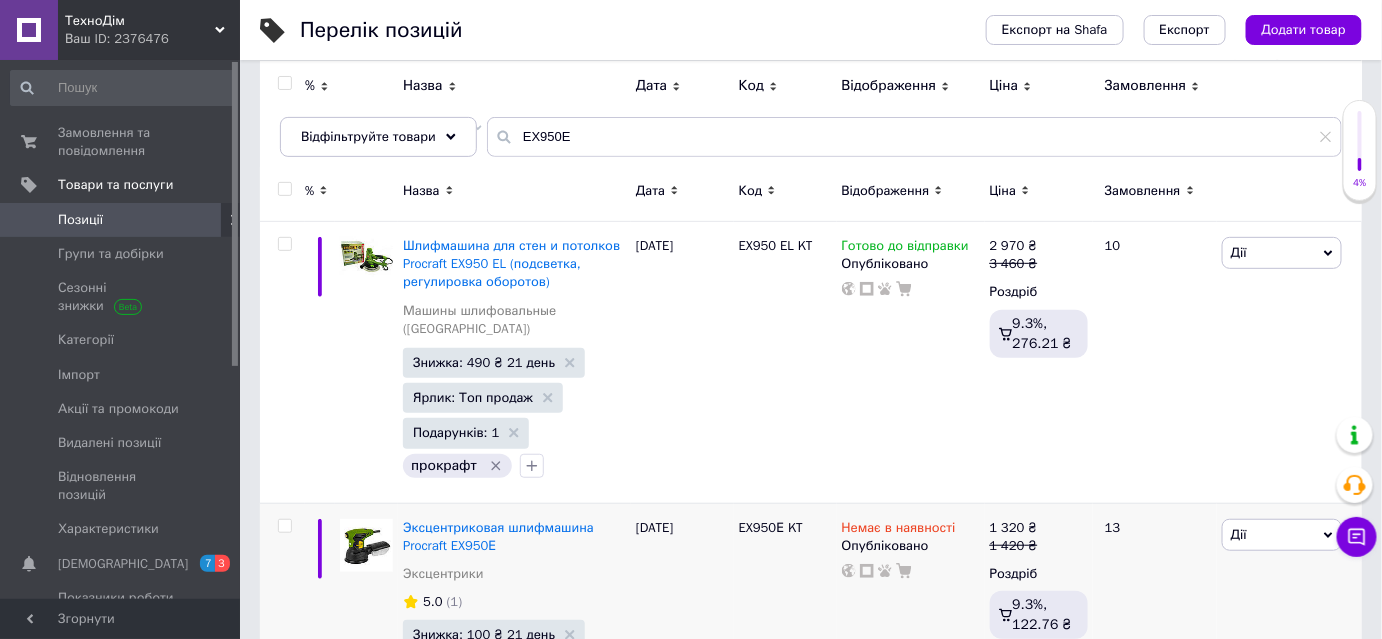 click at bounding box center (1289, 194) 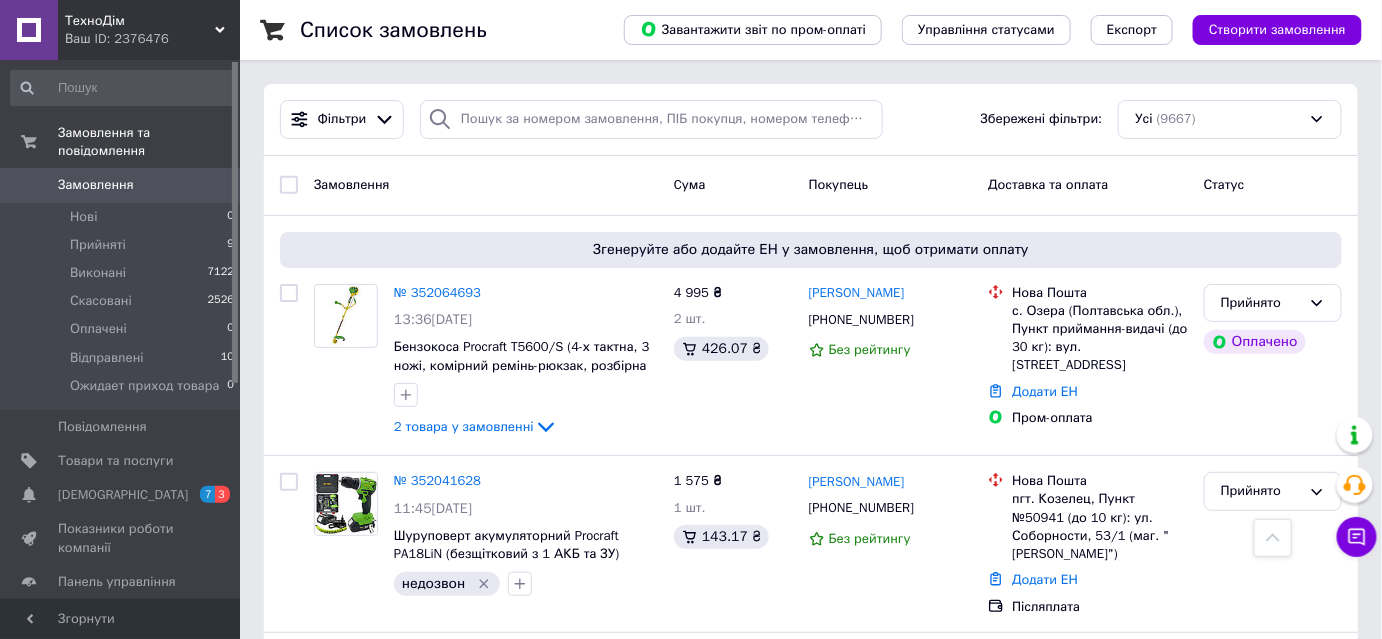 scroll, scrollTop: 371, scrollLeft: 0, axis: vertical 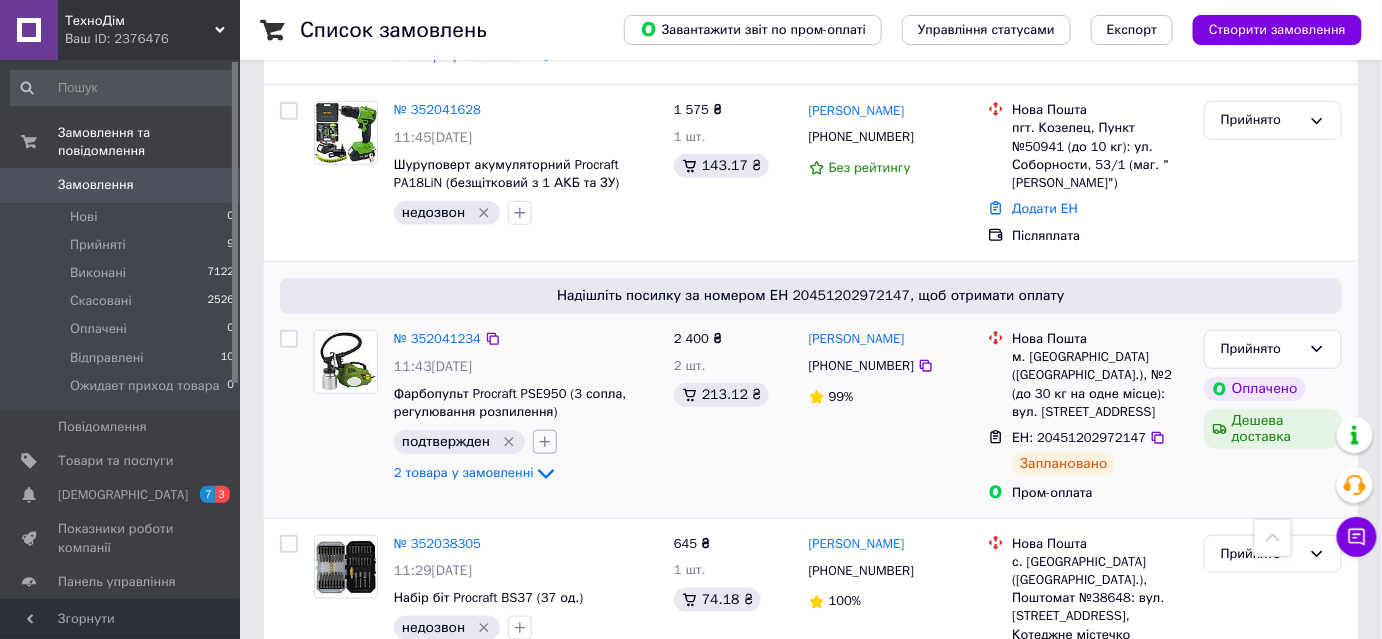 click 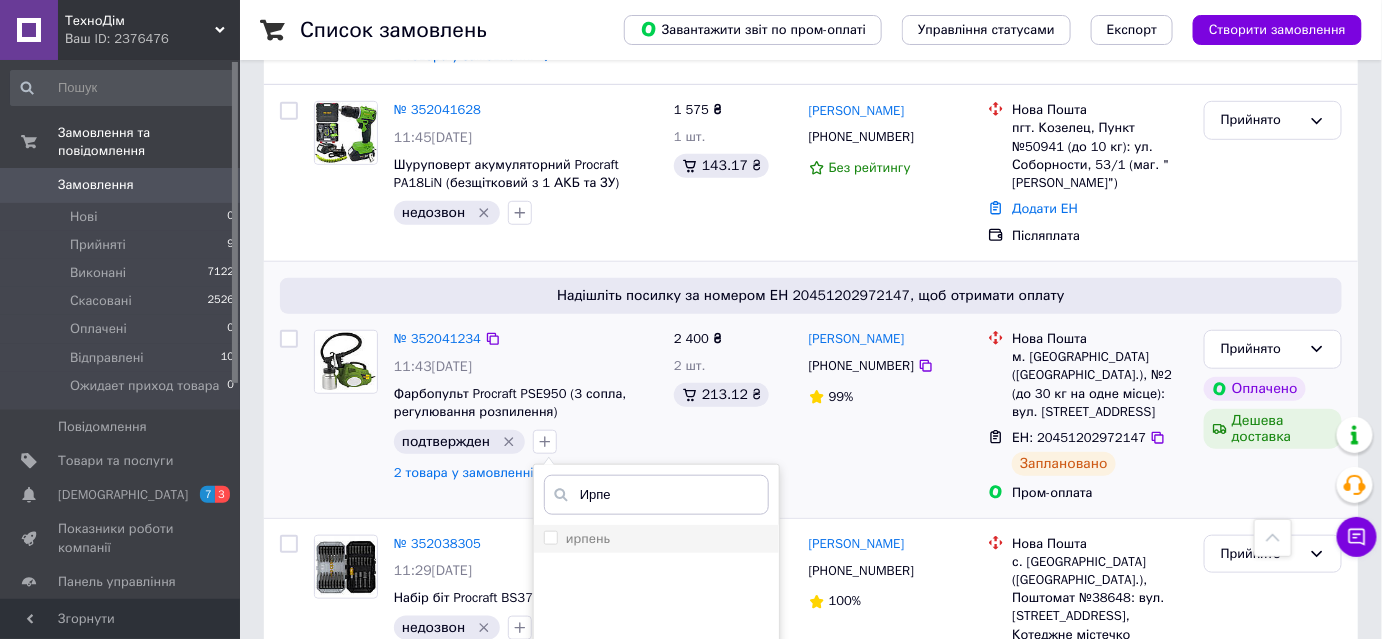 type on "Ирпе" 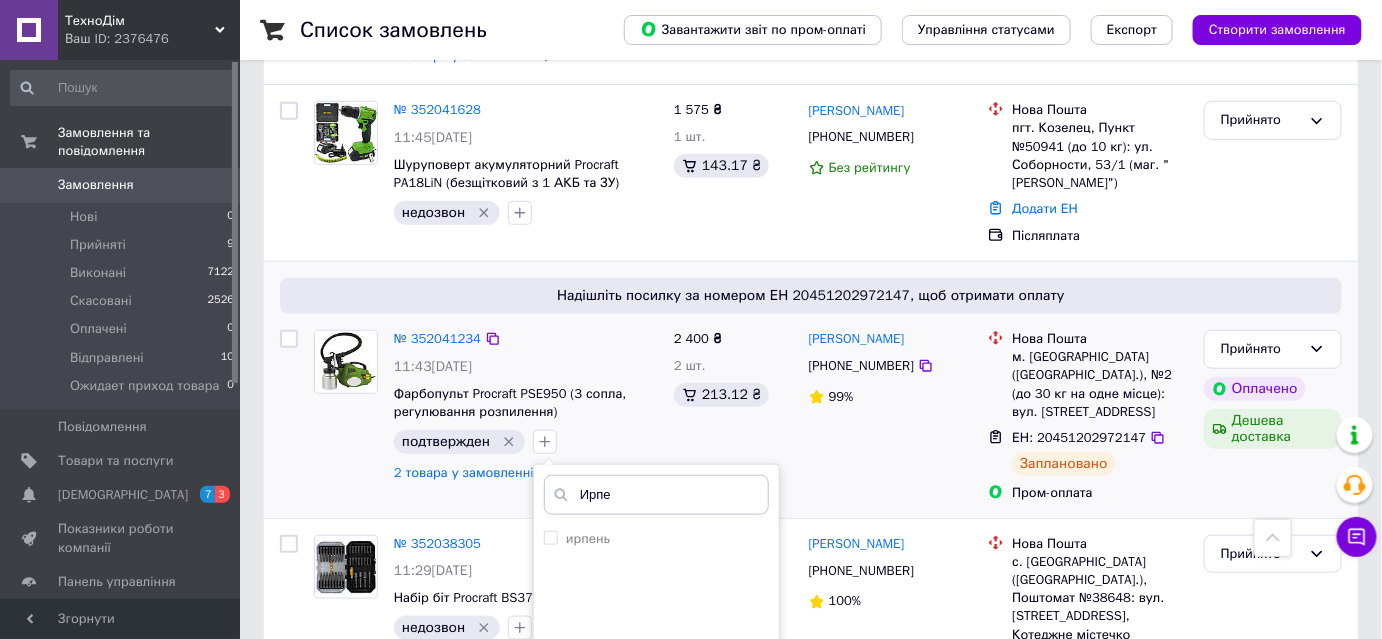 drag, startPoint x: 616, startPoint y: 511, endPoint x: 785, endPoint y: 470, distance: 173.90227 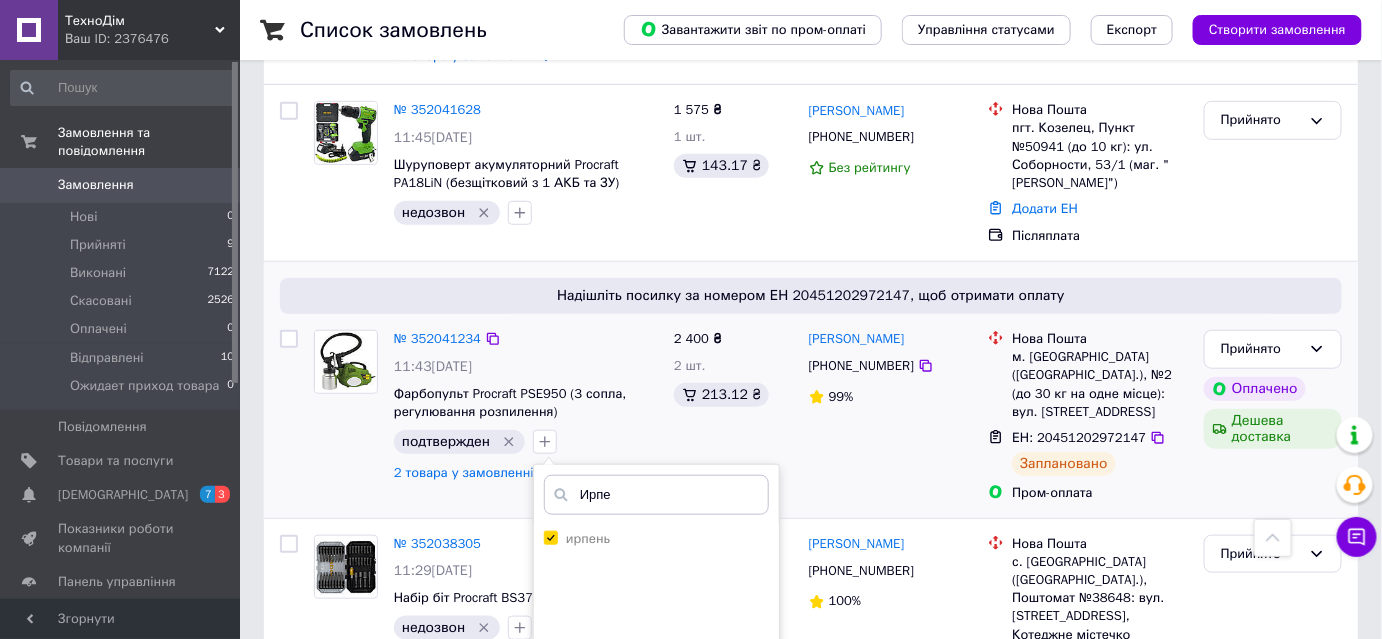 checkbox on "true" 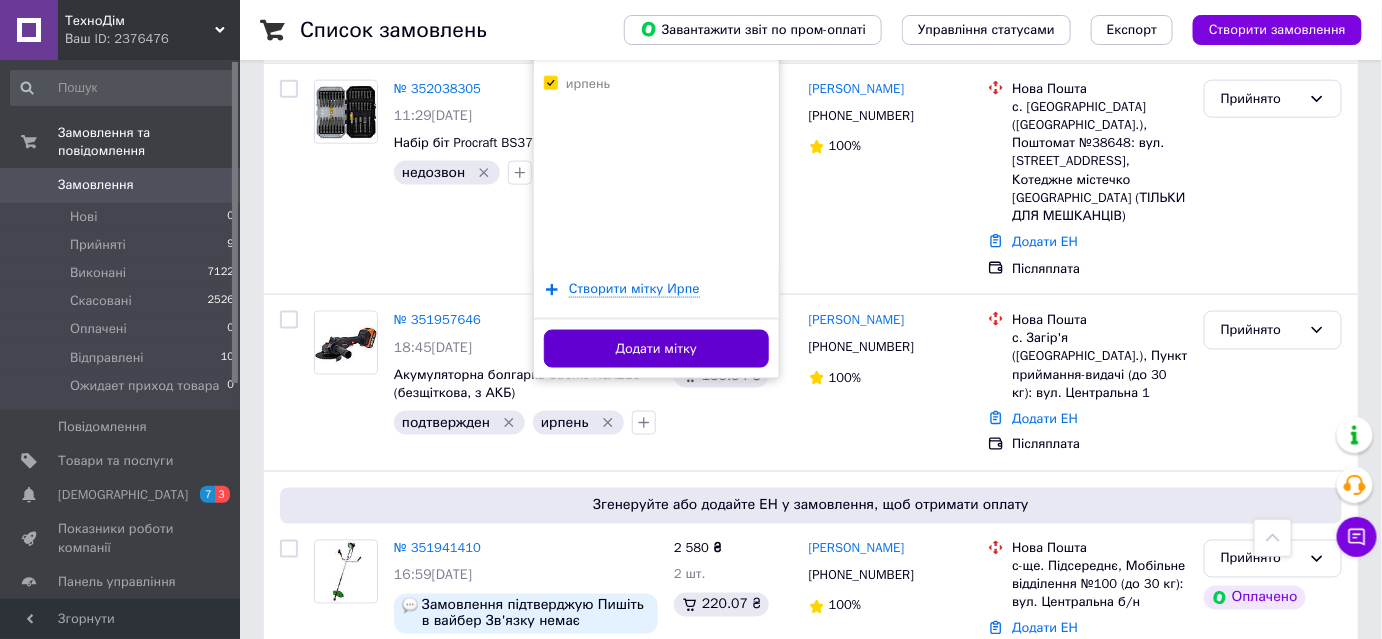 click on "Додати мітку" at bounding box center (656, 349) 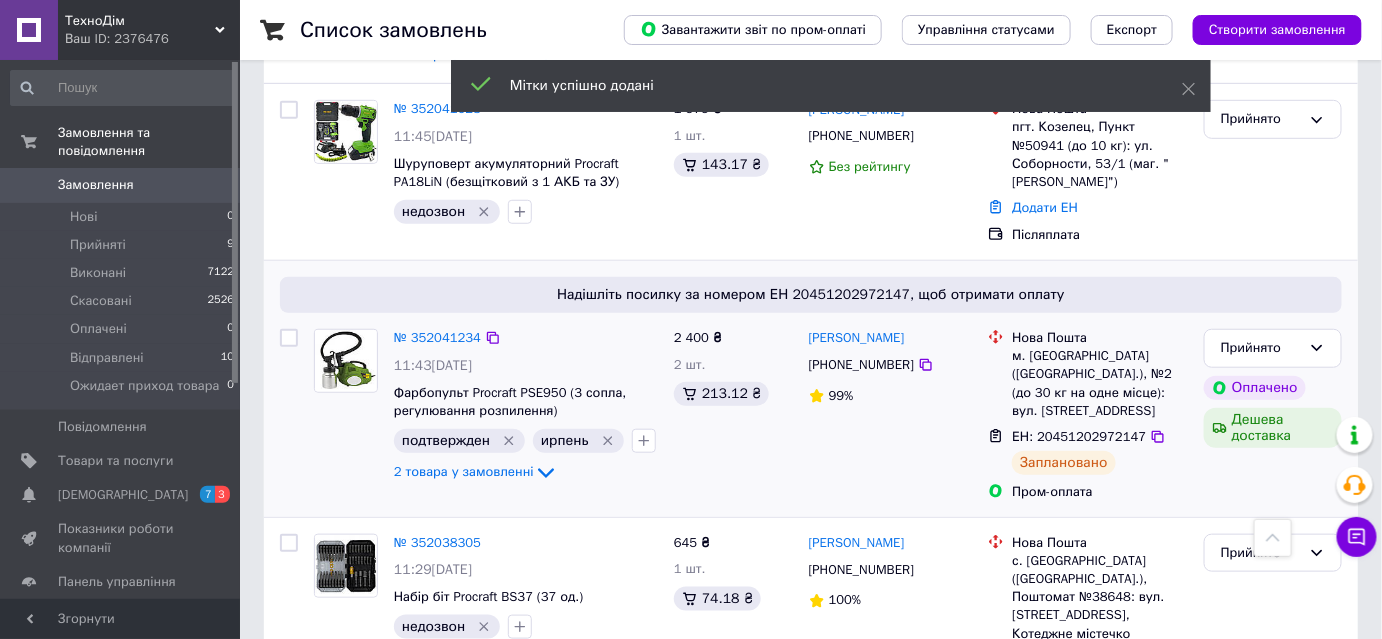 scroll, scrollTop: 371, scrollLeft: 0, axis: vertical 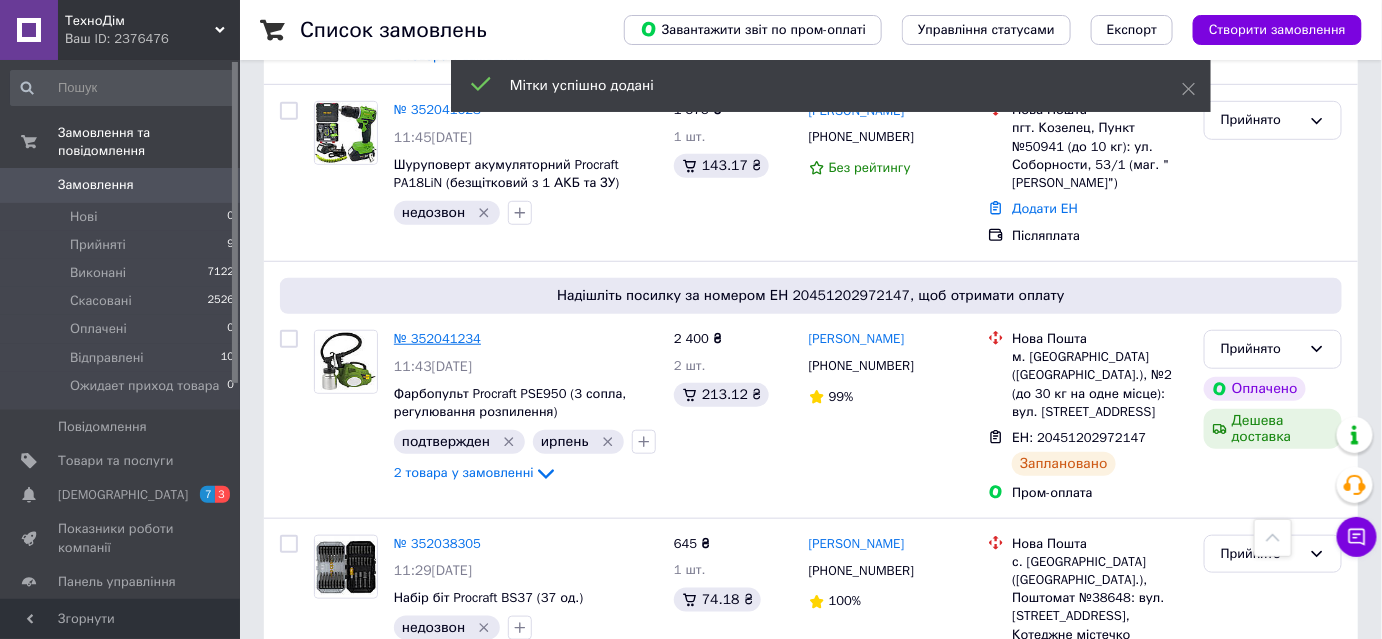 click on "№ 352041234" at bounding box center [437, 338] 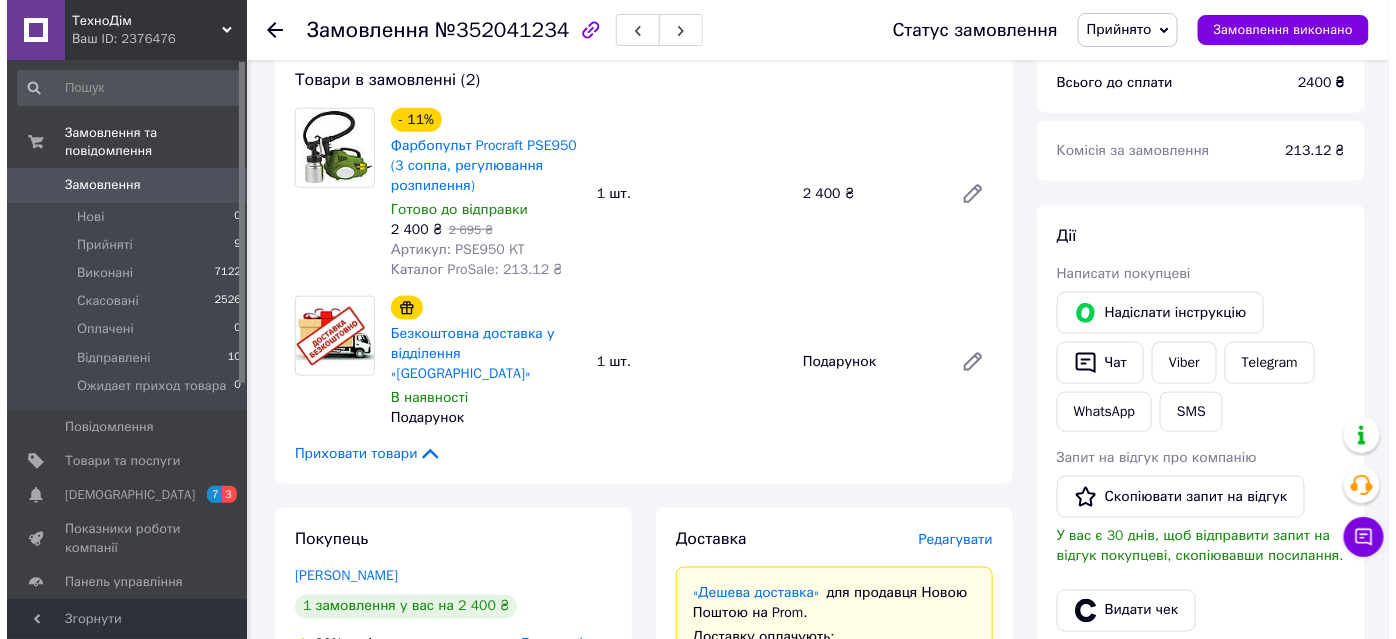 scroll, scrollTop: 727, scrollLeft: 0, axis: vertical 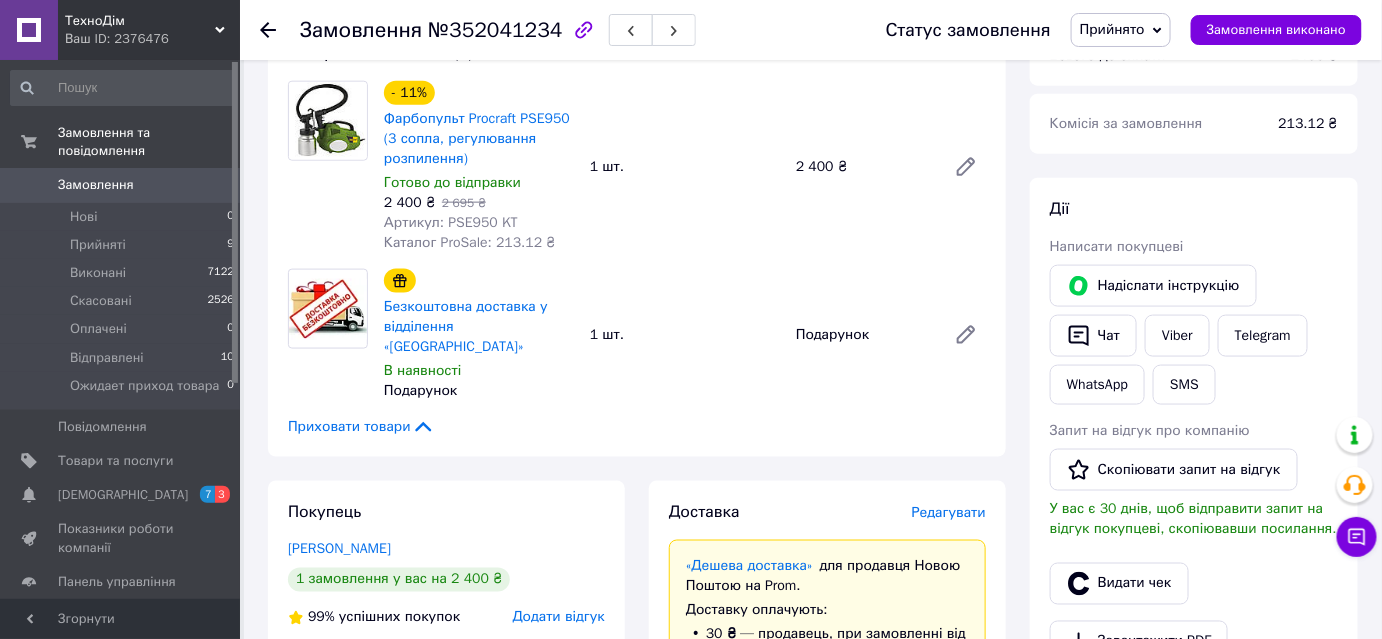 click on "Редагувати" at bounding box center [949, 512] 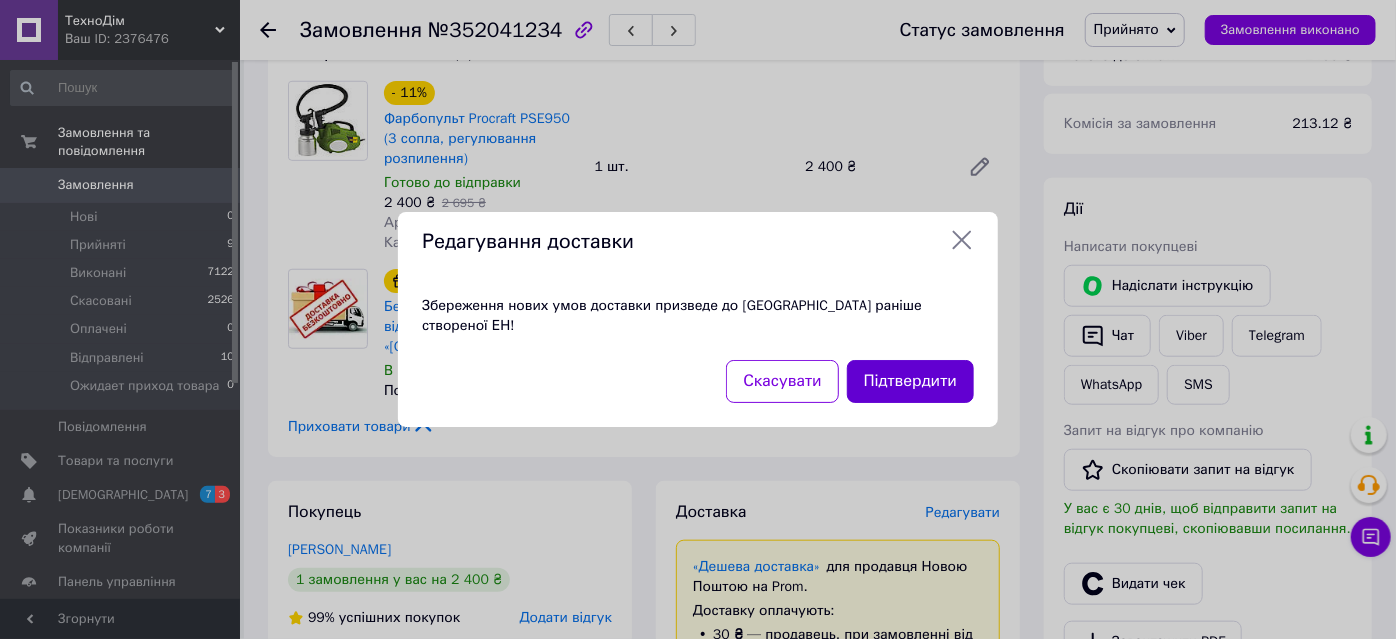 click on "Підтвердити" at bounding box center [910, 381] 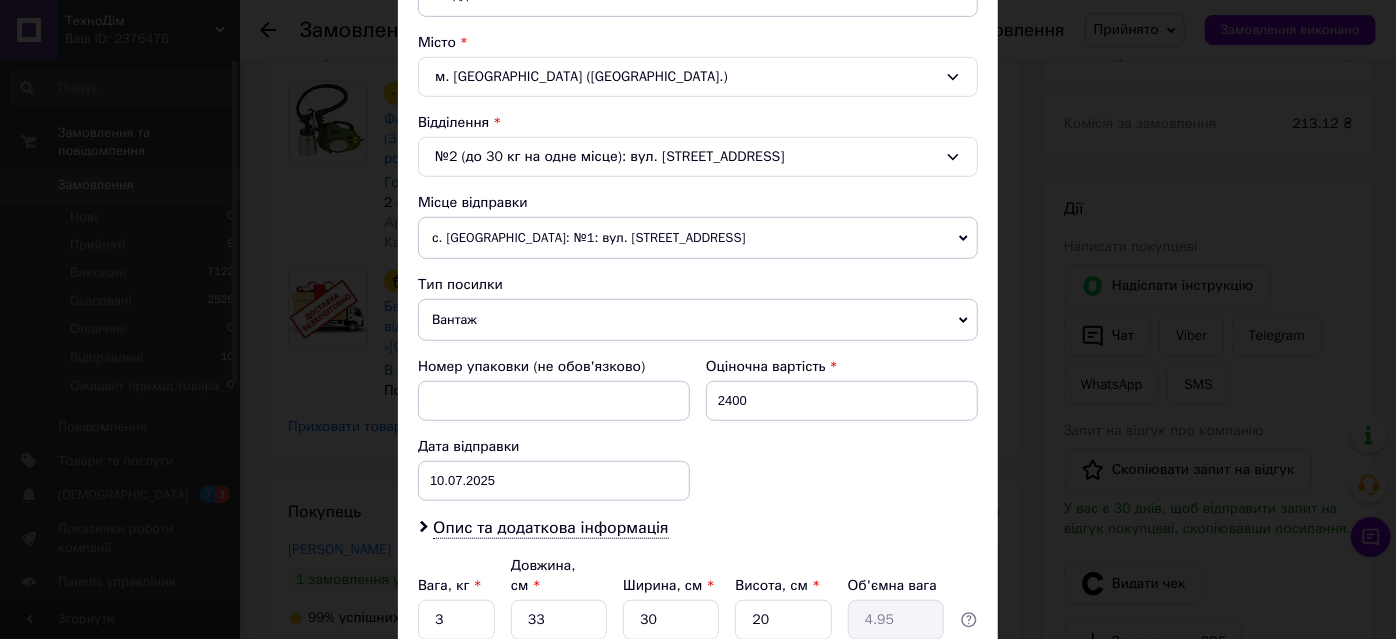scroll, scrollTop: 317, scrollLeft: 0, axis: vertical 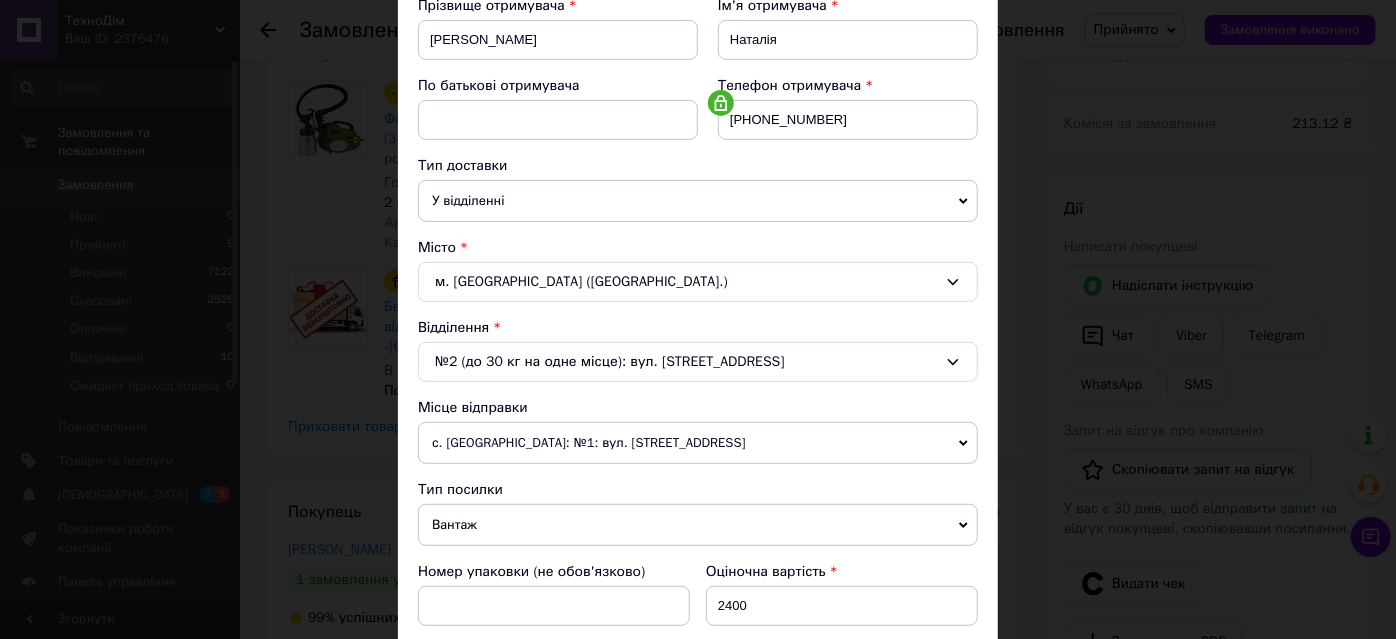 click on "с. [GEOGRAPHIC_DATA]: №1: вул. [STREET_ADDRESS]" at bounding box center [698, 443] 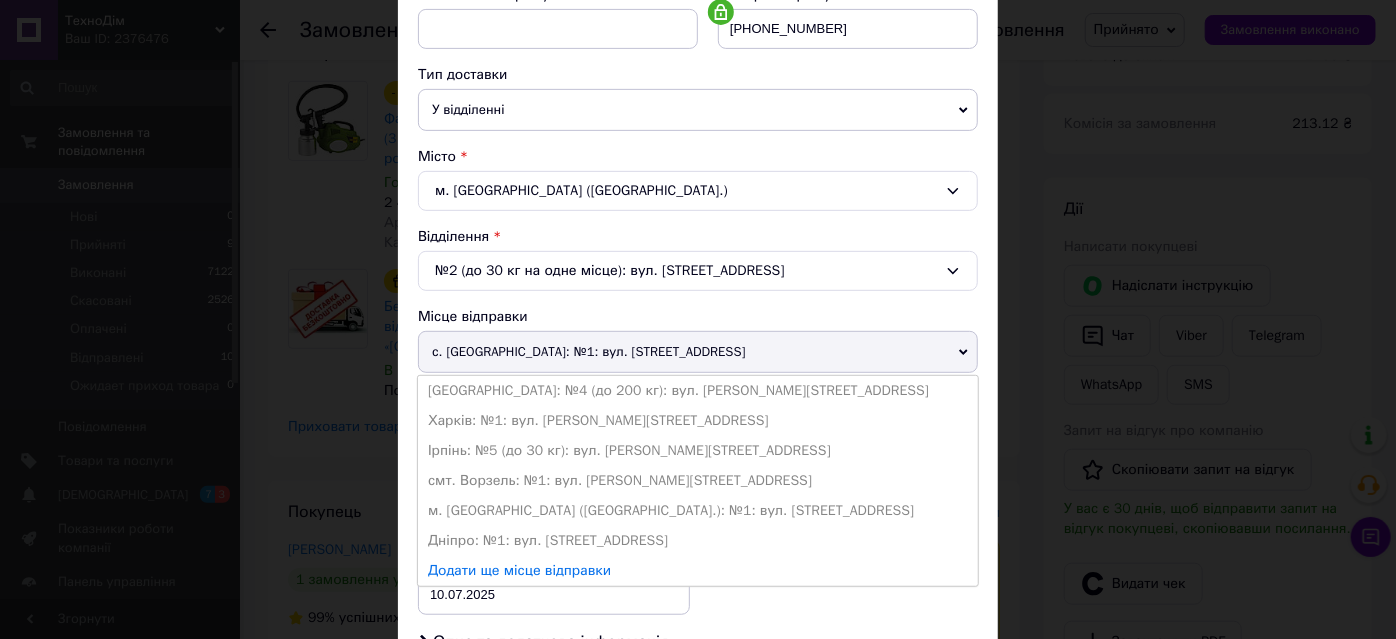 drag, startPoint x: 586, startPoint y: 440, endPoint x: 628, endPoint y: 448, distance: 42.755116 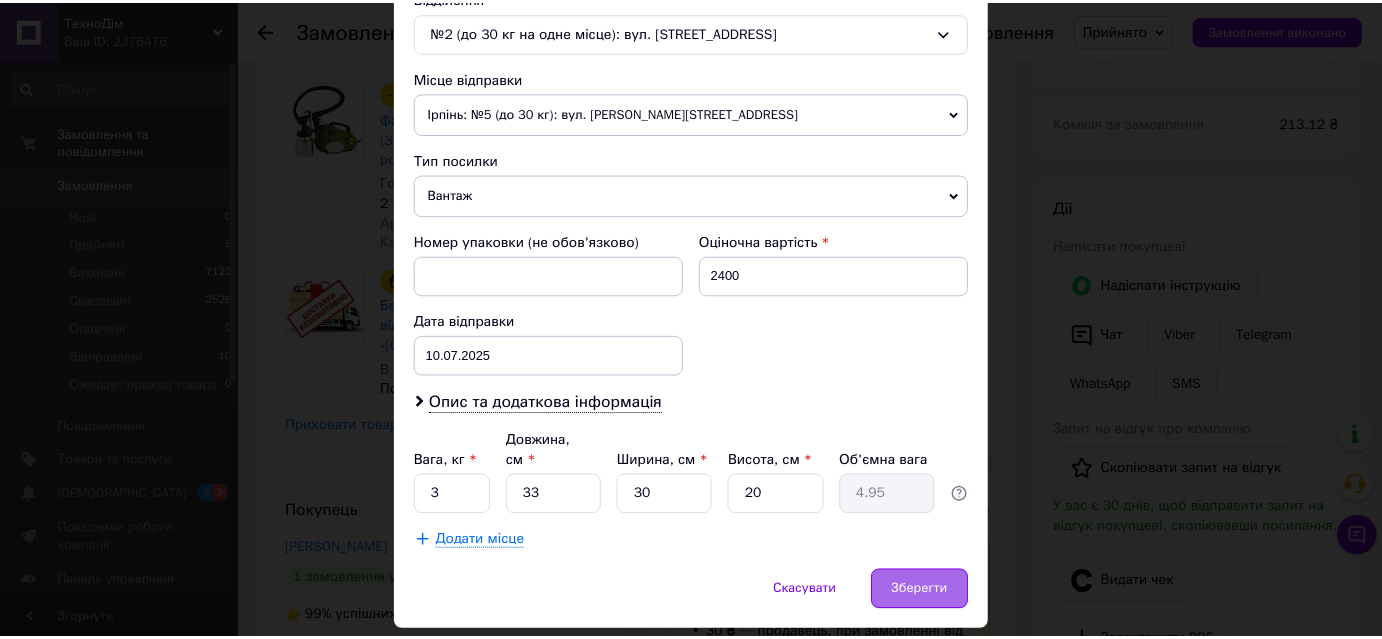 scroll, scrollTop: 681, scrollLeft: 0, axis: vertical 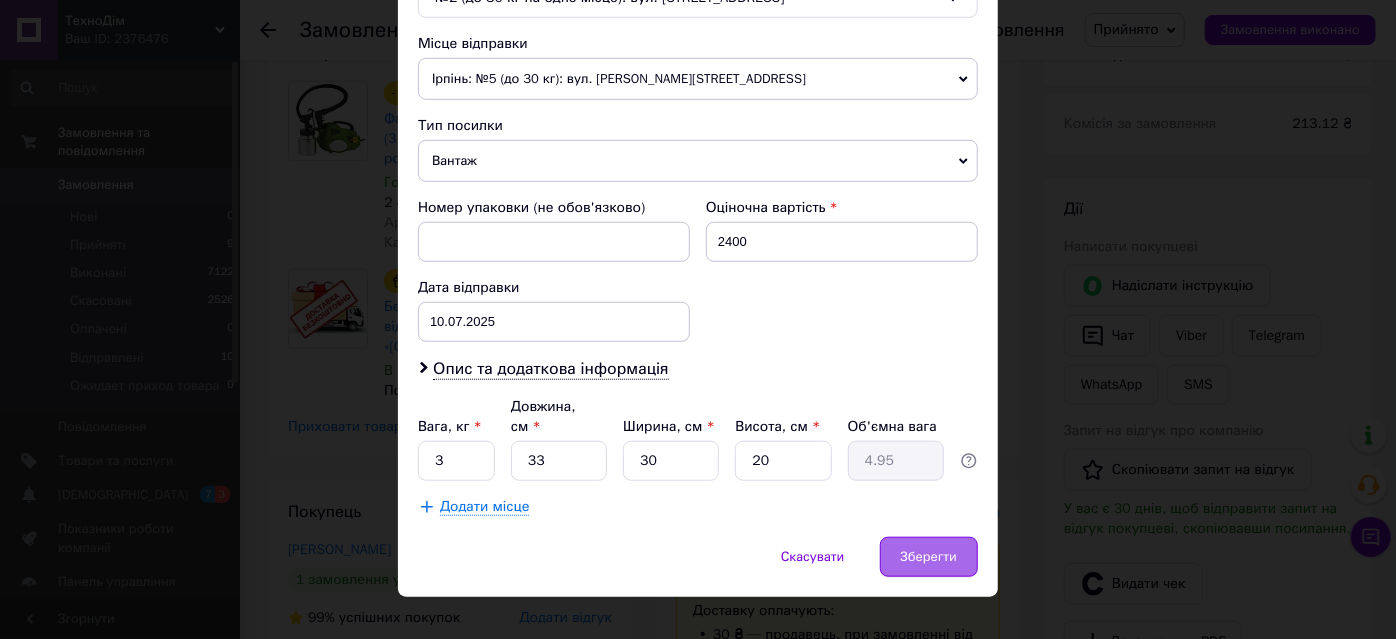 click on "Зберегти" at bounding box center [929, 557] 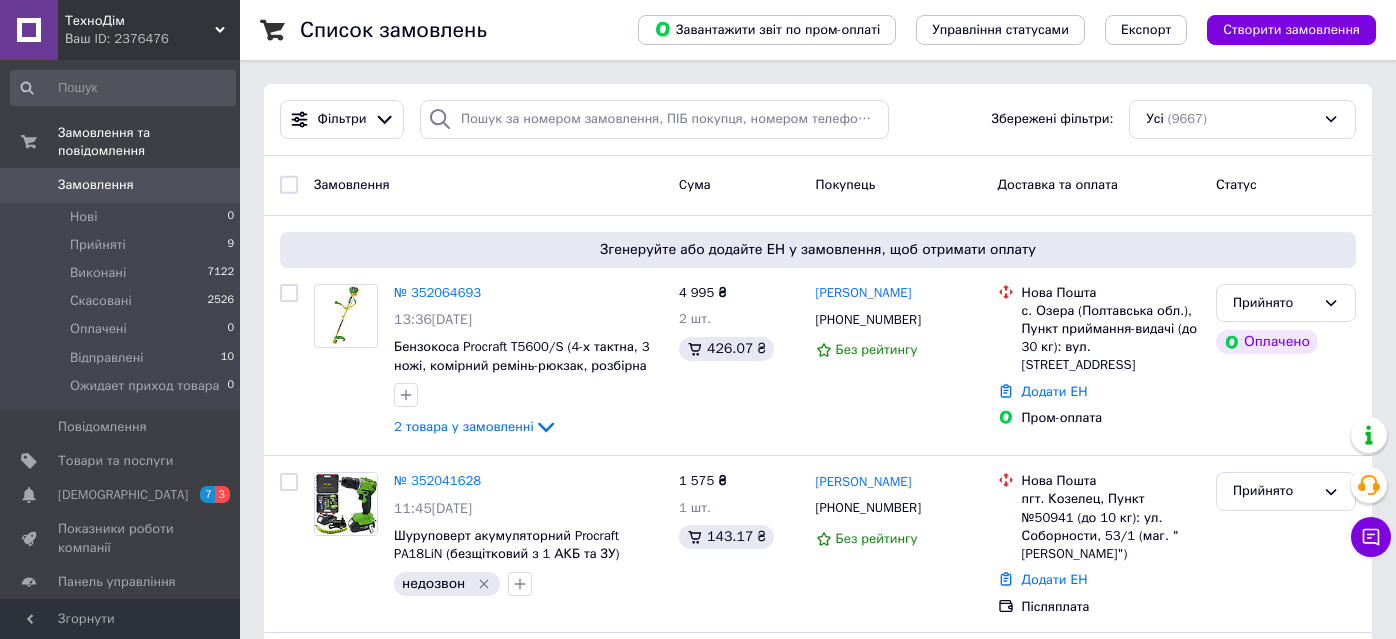 scroll, scrollTop: 0, scrollLeft: 0, axis: both 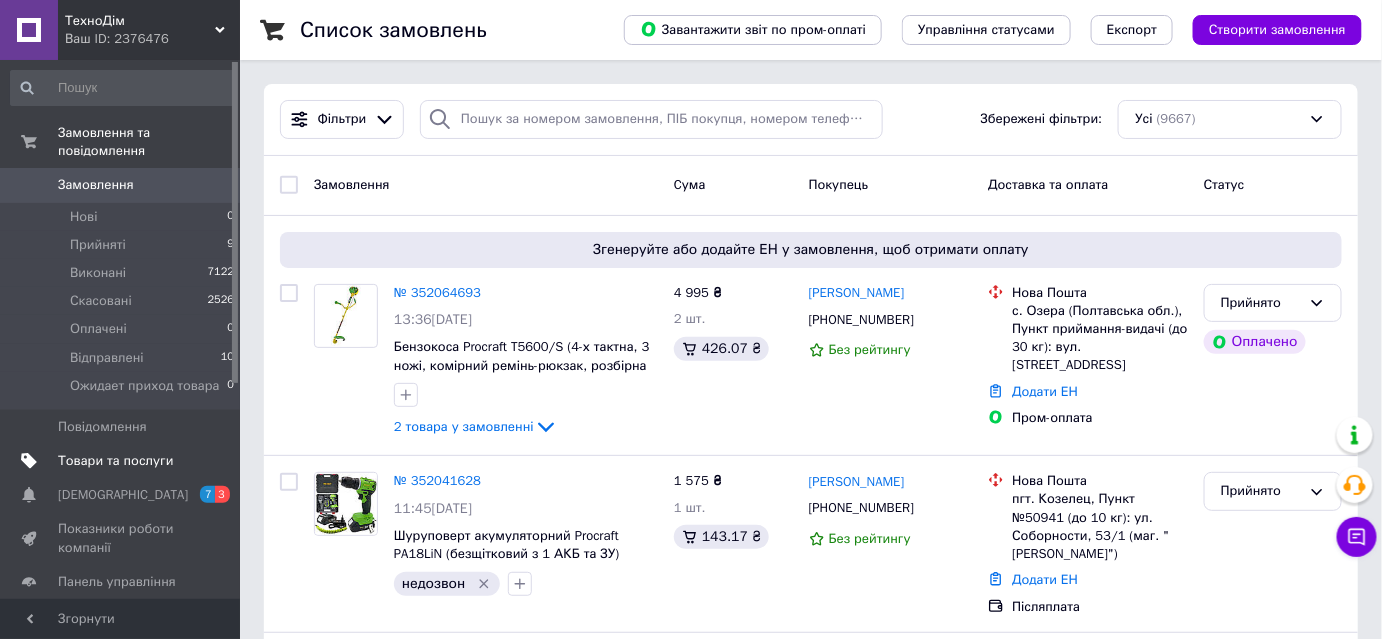 click on "Товари та послуги" at bounding box center (115, 461) 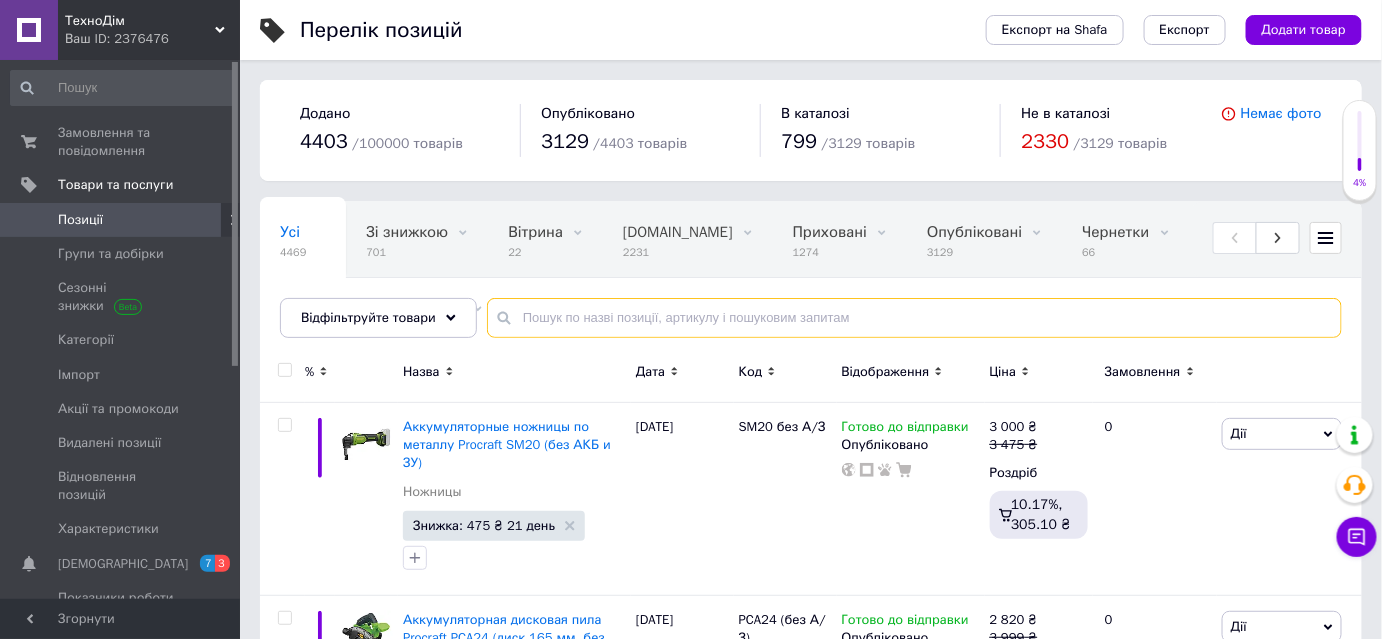 drag, startPoint x: 469, startPoint y: 2, endPoint x: 632, endPoint y: 322, distance: 359.12253 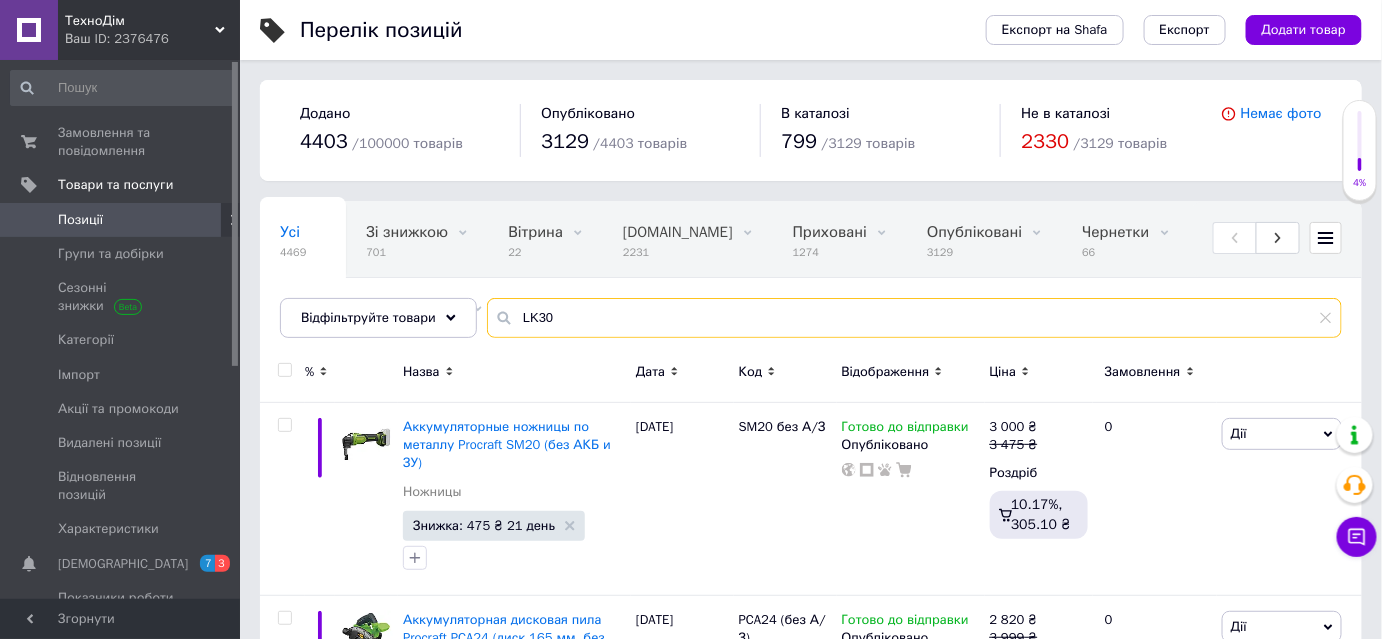 type on "LK30" 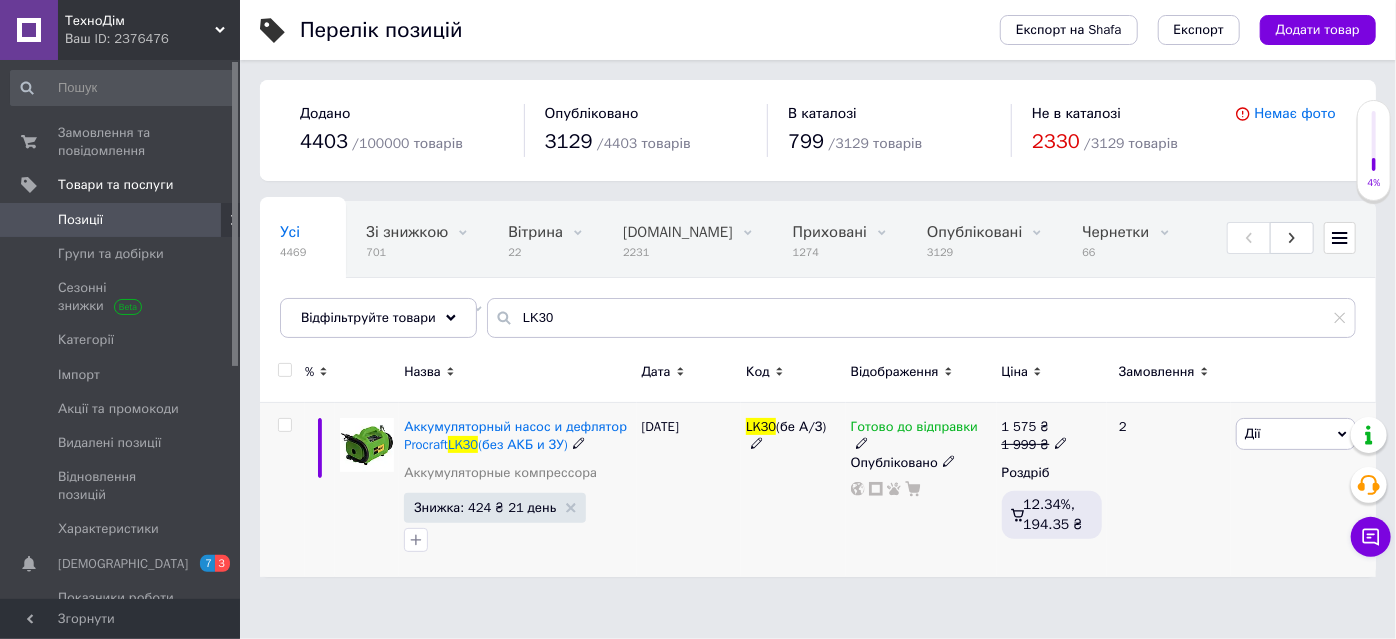 click on "Готово до відправки" at bounding box center (914, 429) 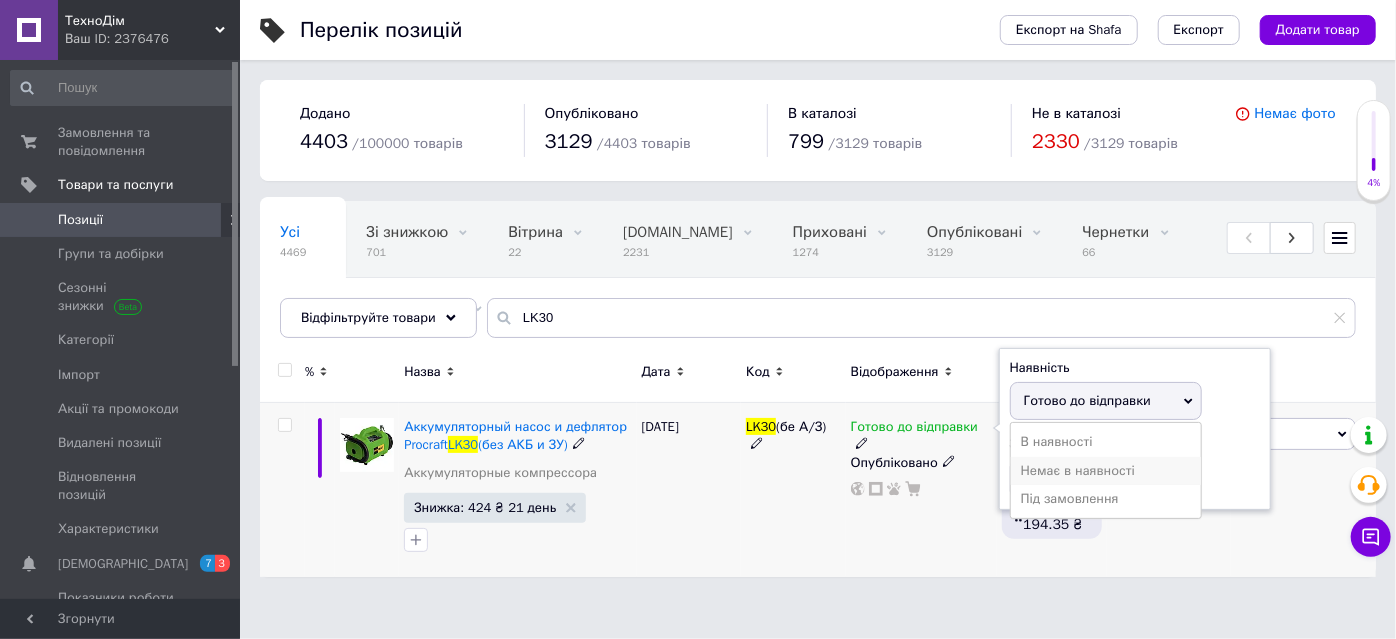 click on "Немає в наявності" at bounding box center (1106, 471) 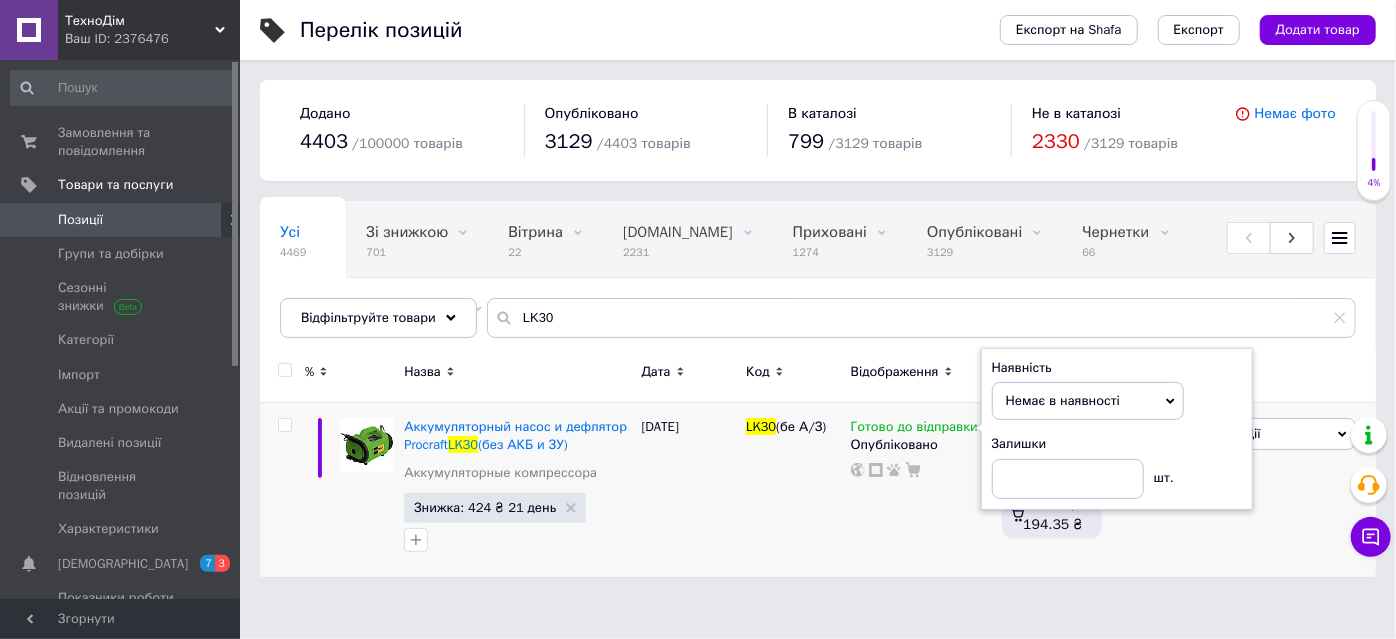 click at bounding box center (1303, 375) 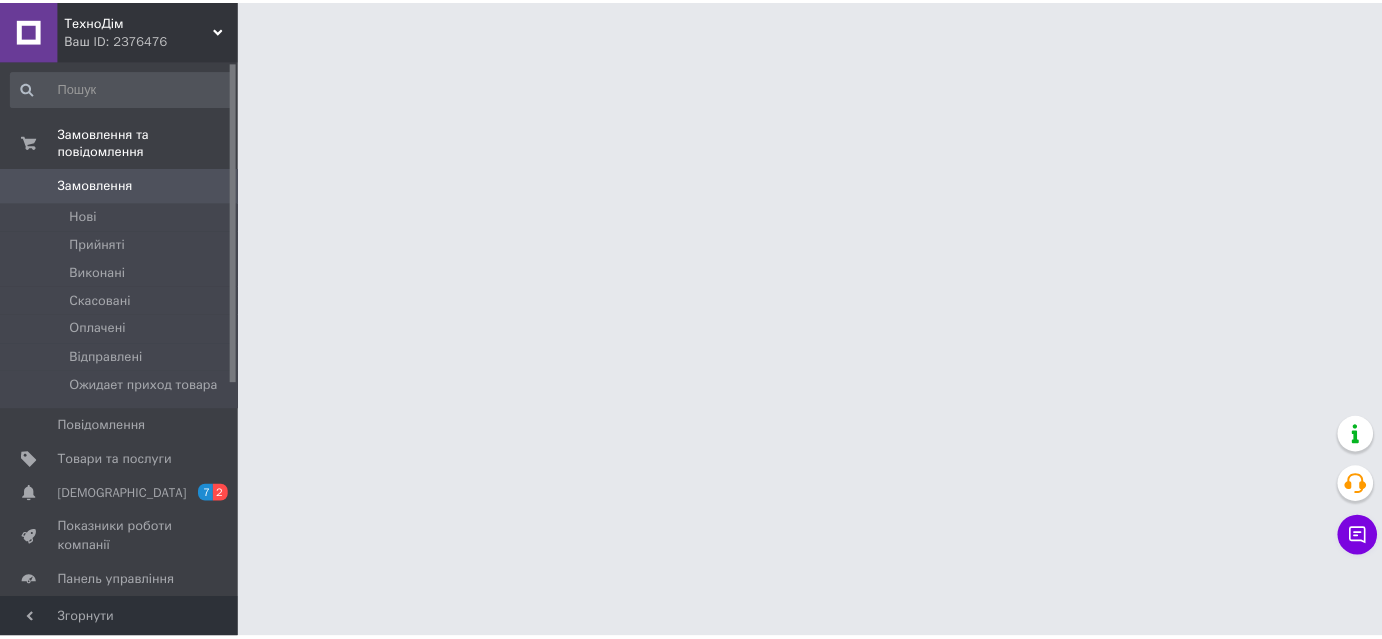 scroll, scrollTop: 0, scrollLeft: 0, axis: both 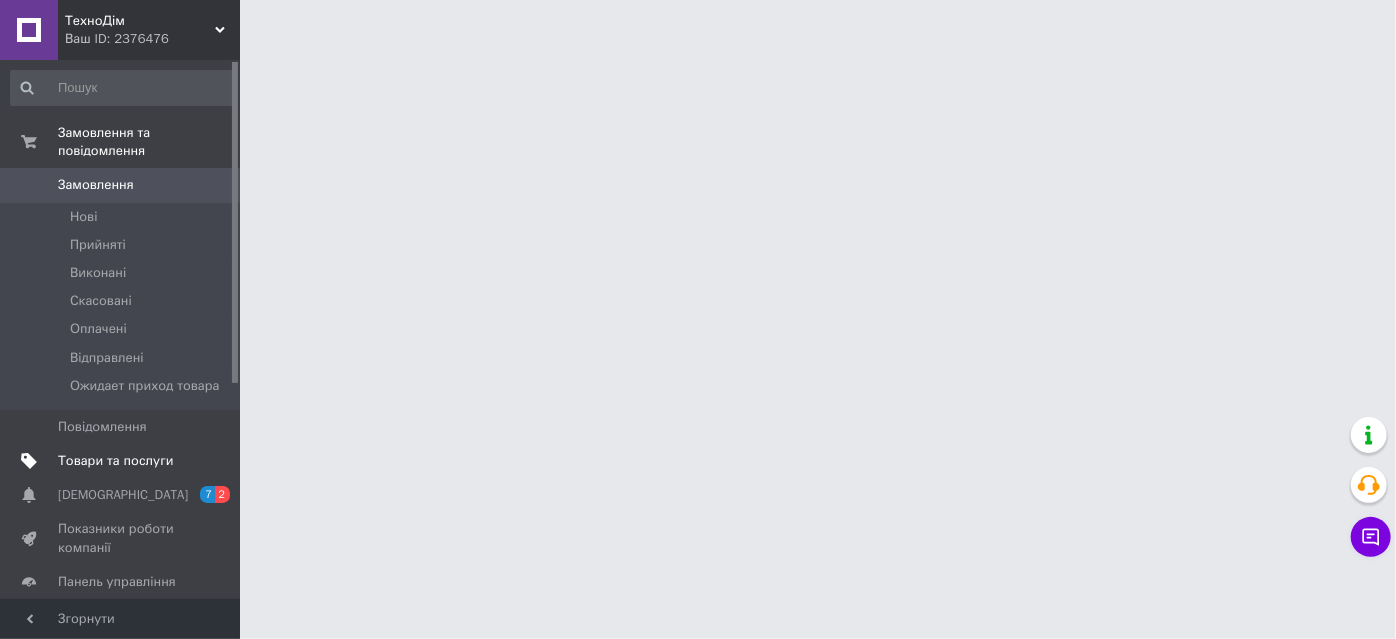 click on "Товари та послуги" at bounding box center (115, 461) 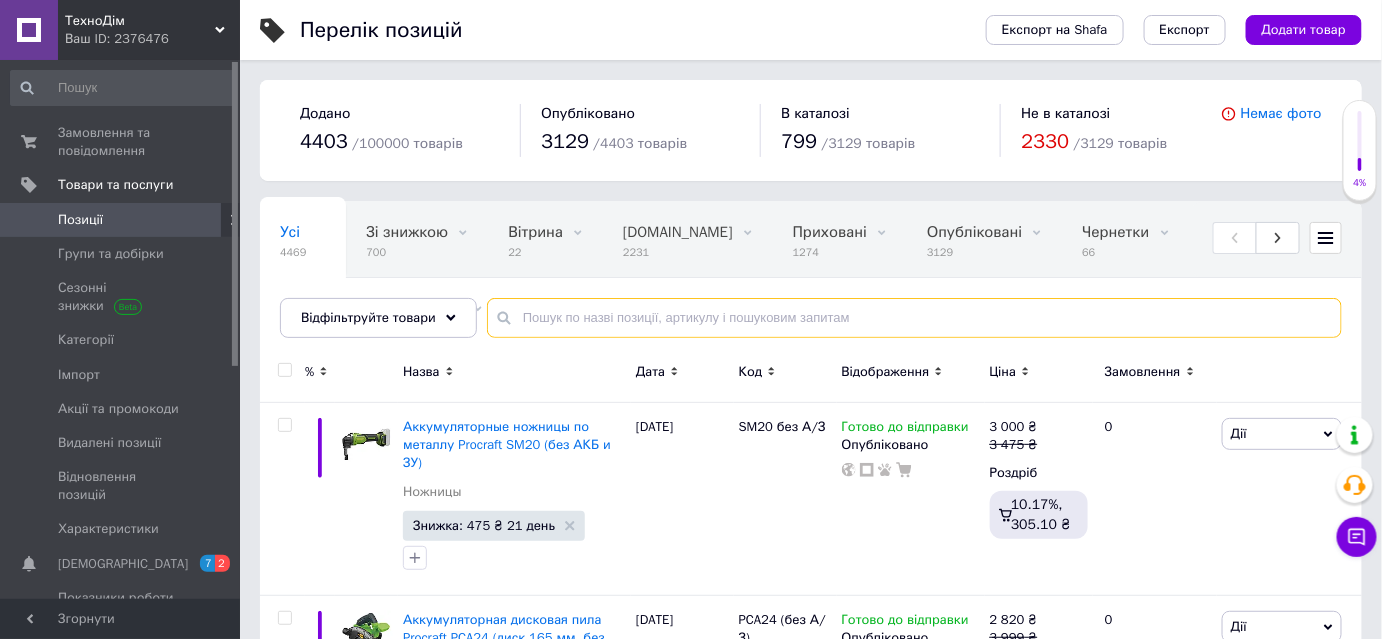 click at bounding box center [914, 318] 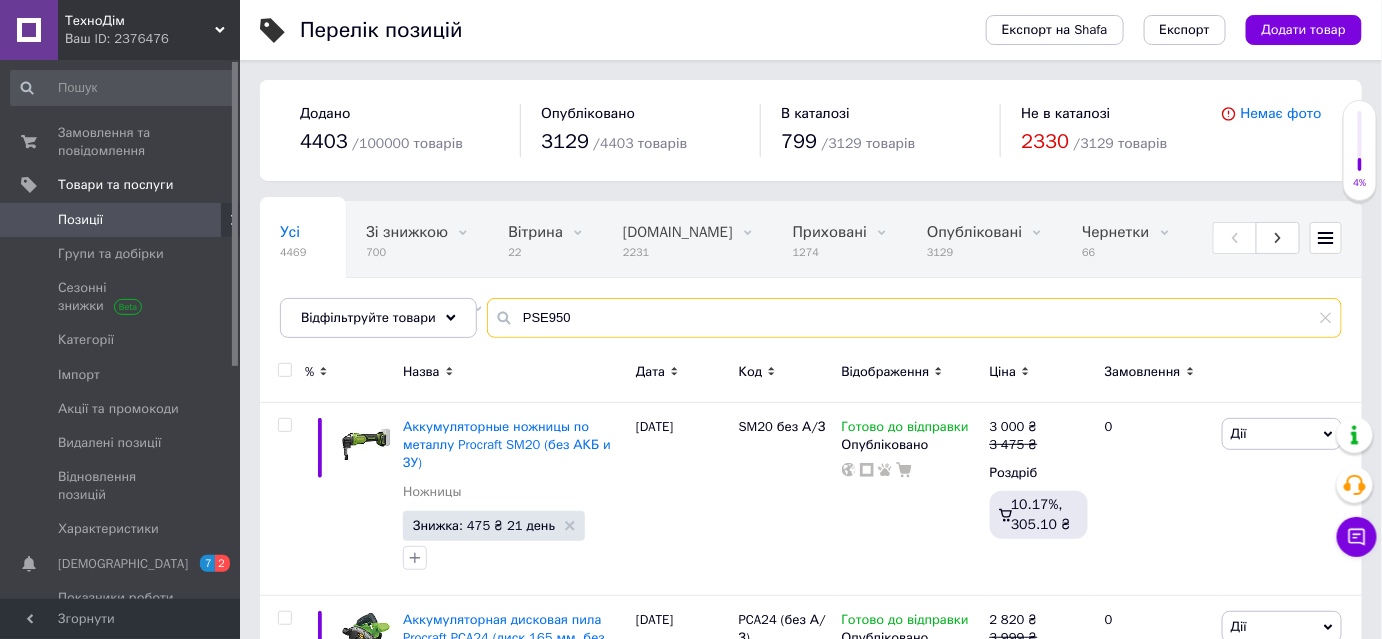 type on "PSE950" 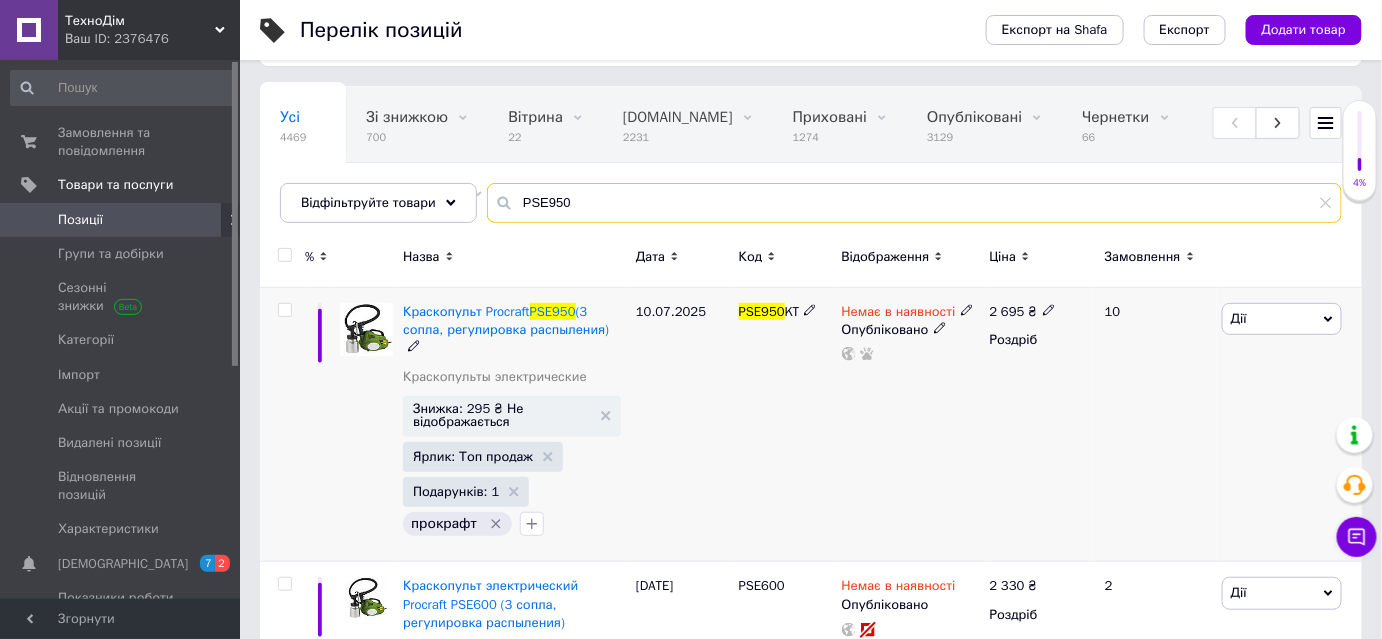 scroll, scrollTop: 239, scrollLeft: 0, axis: vertical 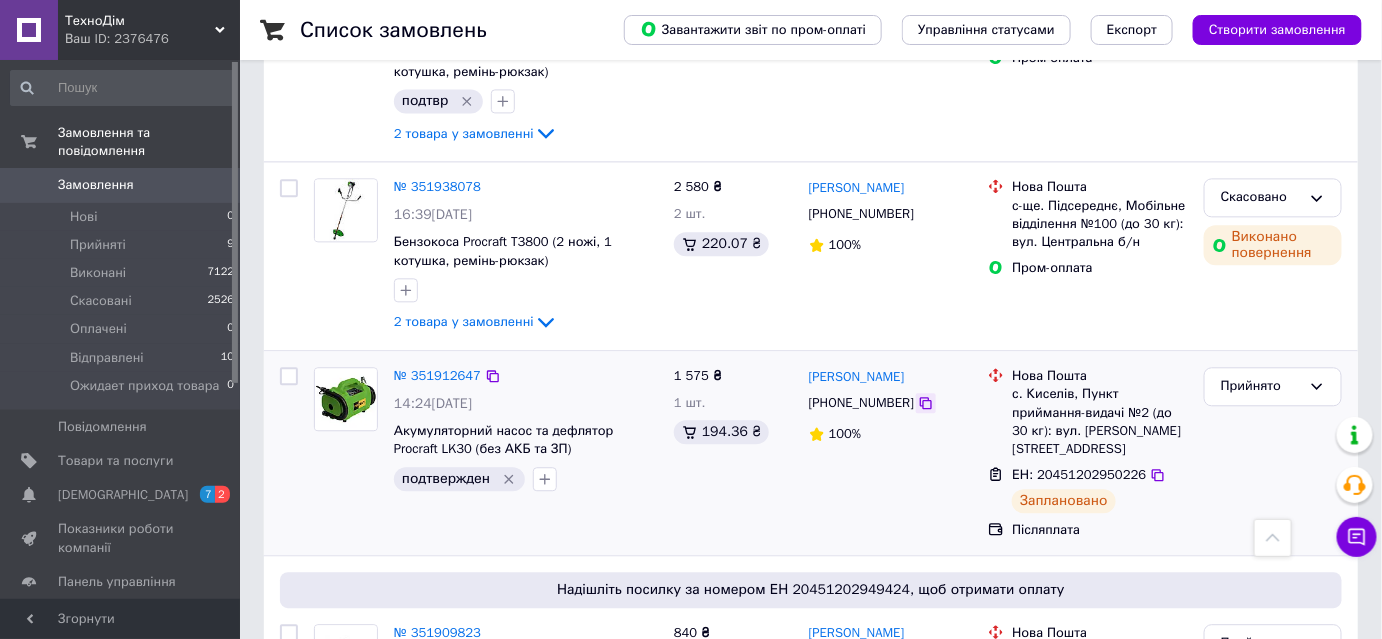 click 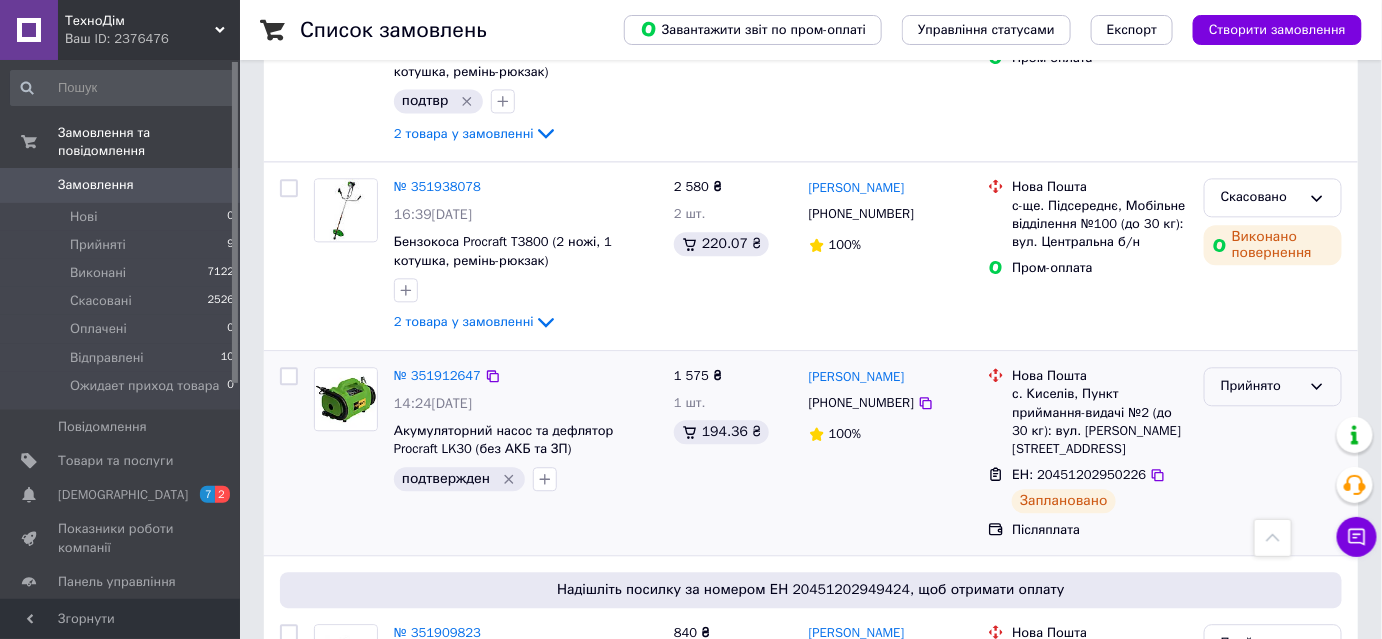 click on "Прийнято" at bounding box center [1261, 386] 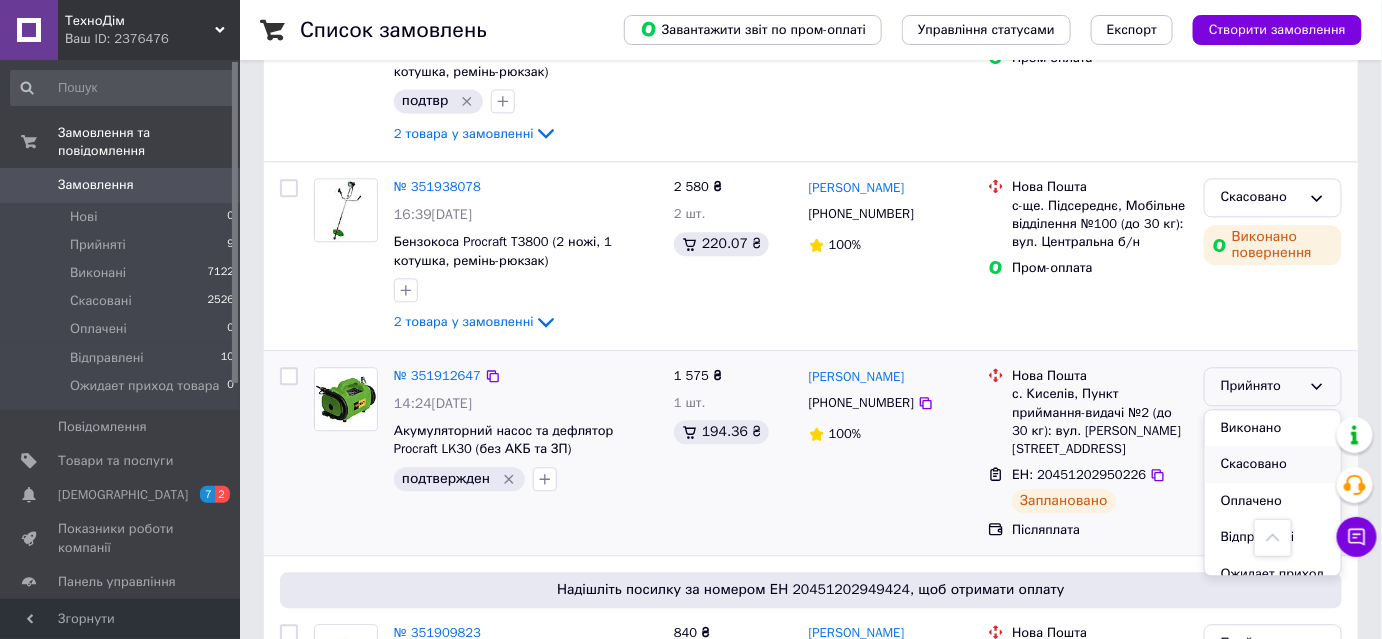 click on "Скасовано" at bounding box center (1273, 464) 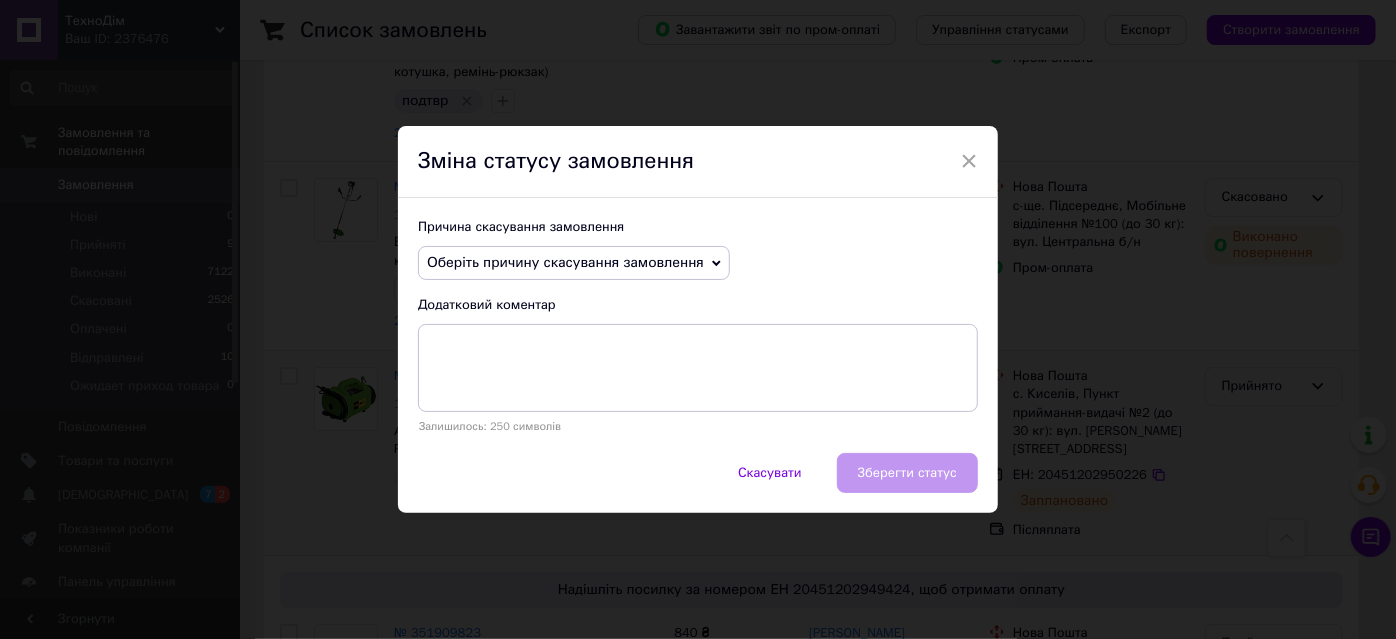 click on "Оберіть причину скасування замовлення" at bounding box center (565, 262) 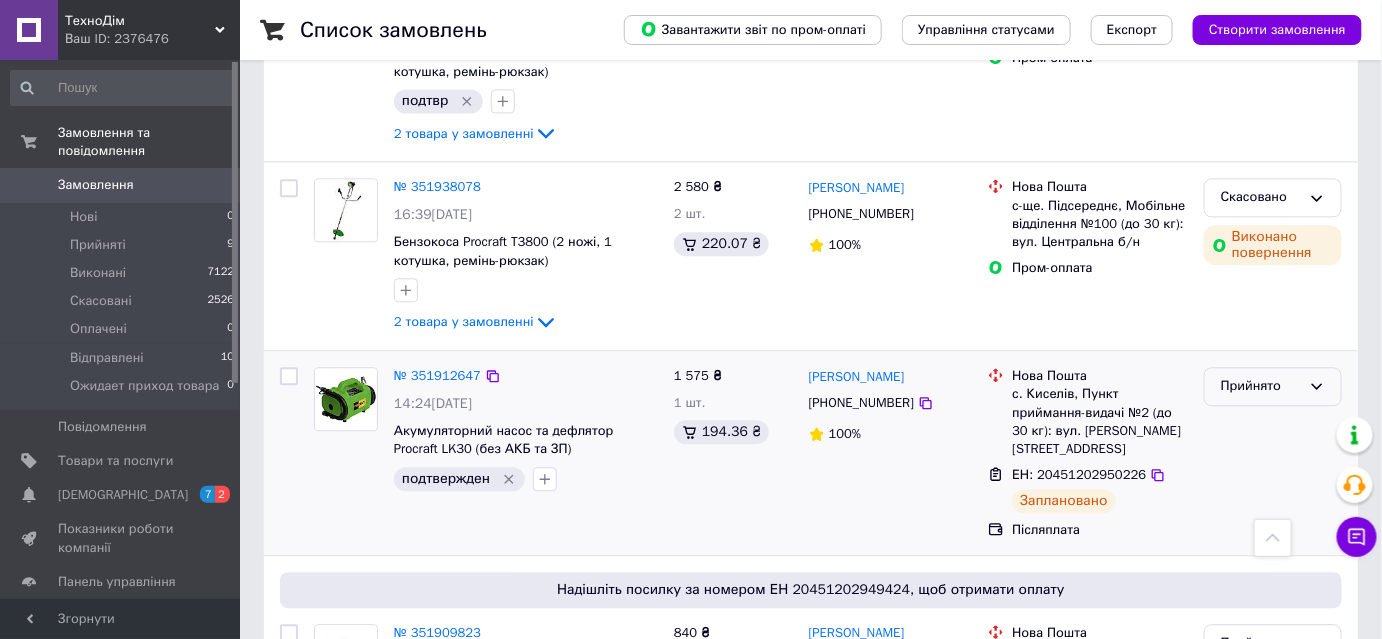 click on "Прийнято" at bounding box center [1261, 386] 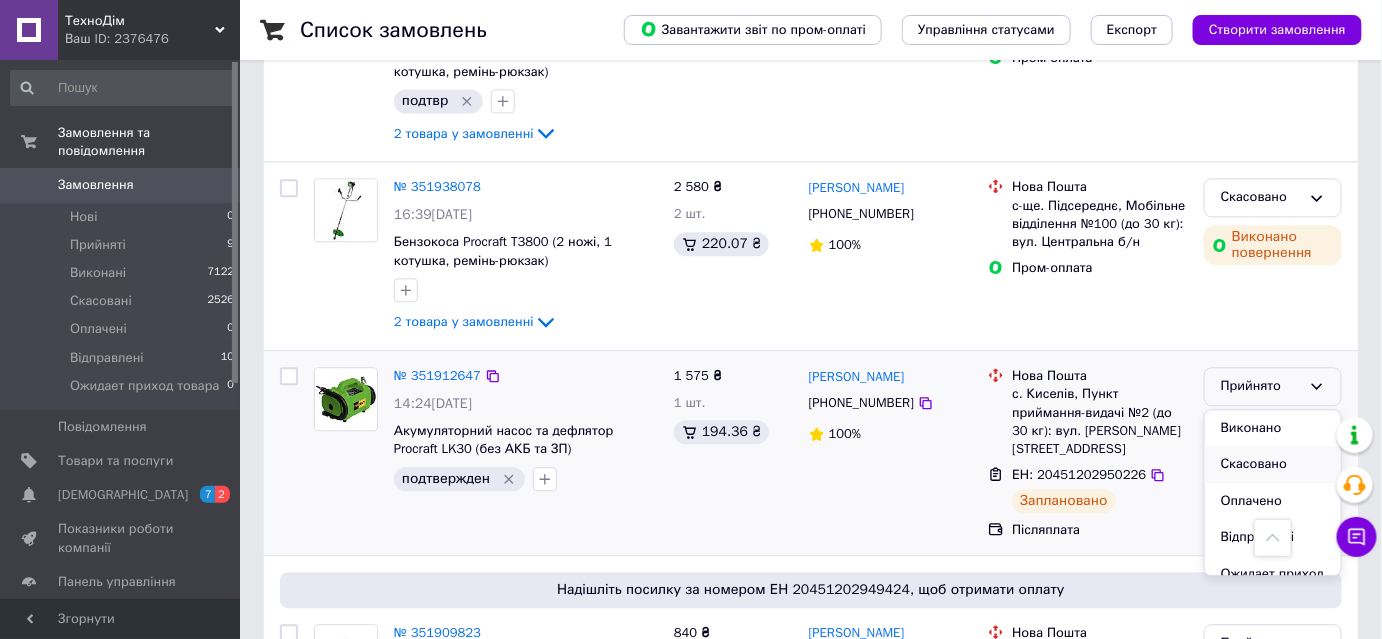 click on "Скасовано" at bounding box center (1273, 464) 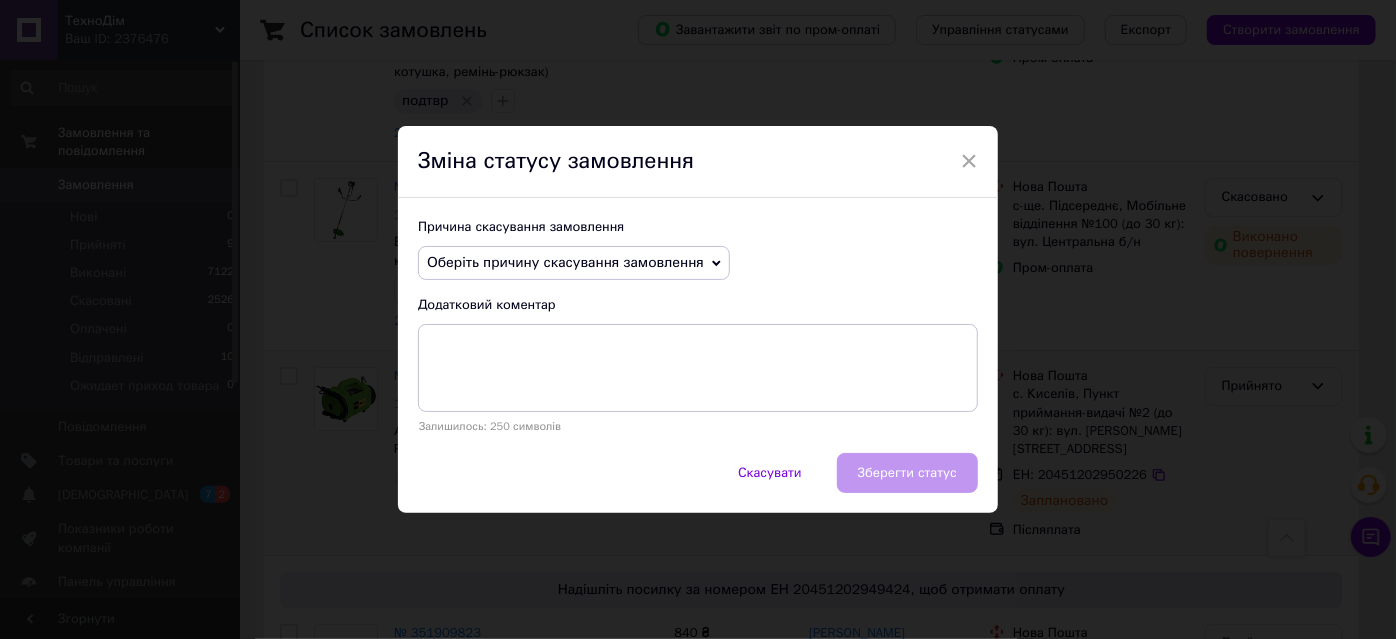click on "Оберіть причину скасування замовлення" at bounding box center (565, 262) 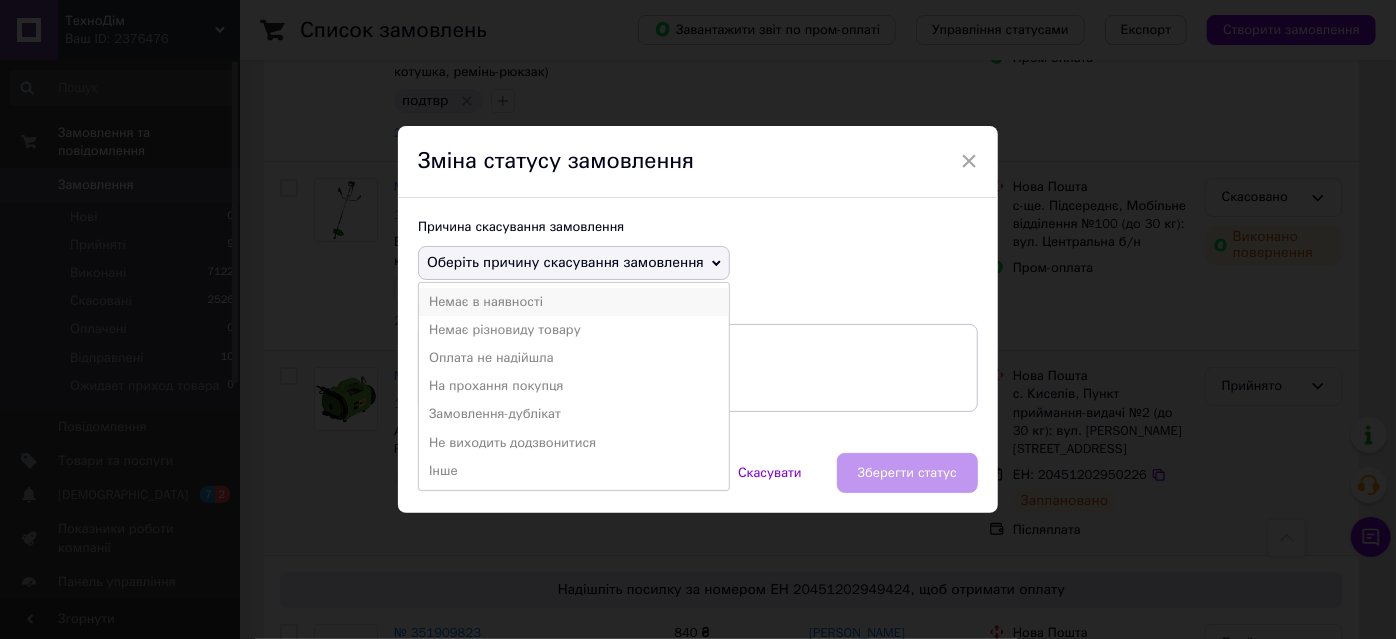click on "Немає в наявності" at bounding box center [574, 302] 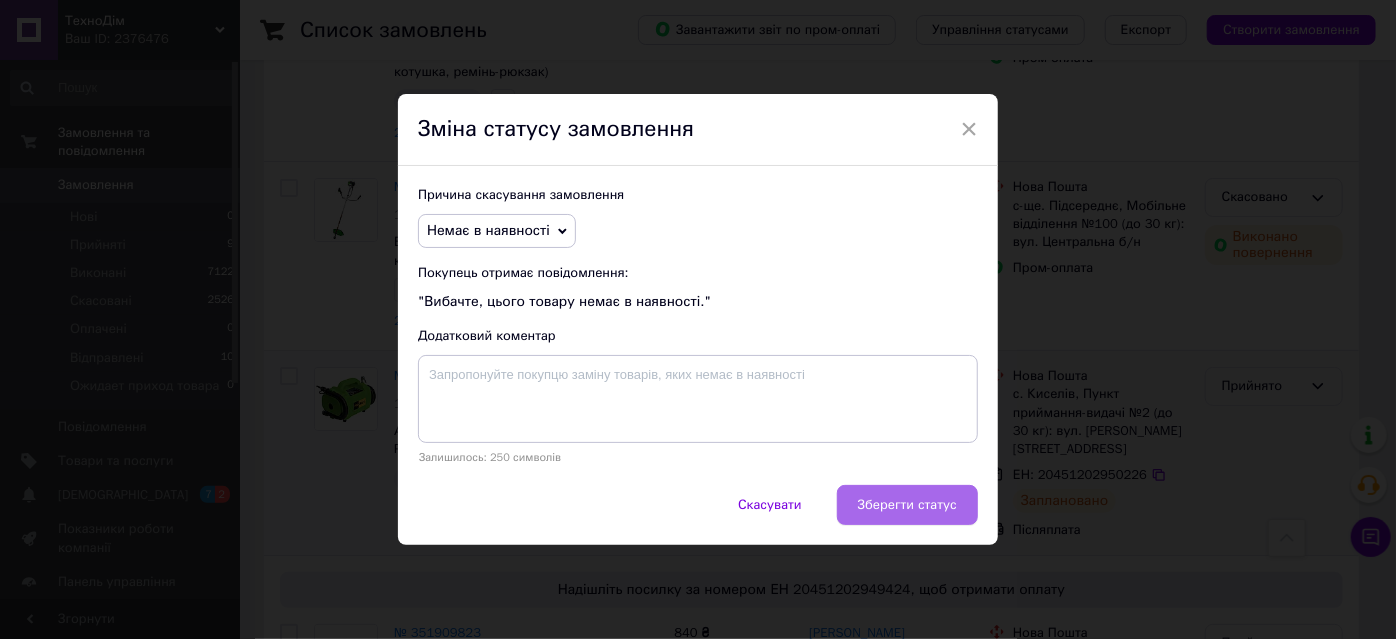 click on "Зберегти статус" at bounding box center (907, 505) 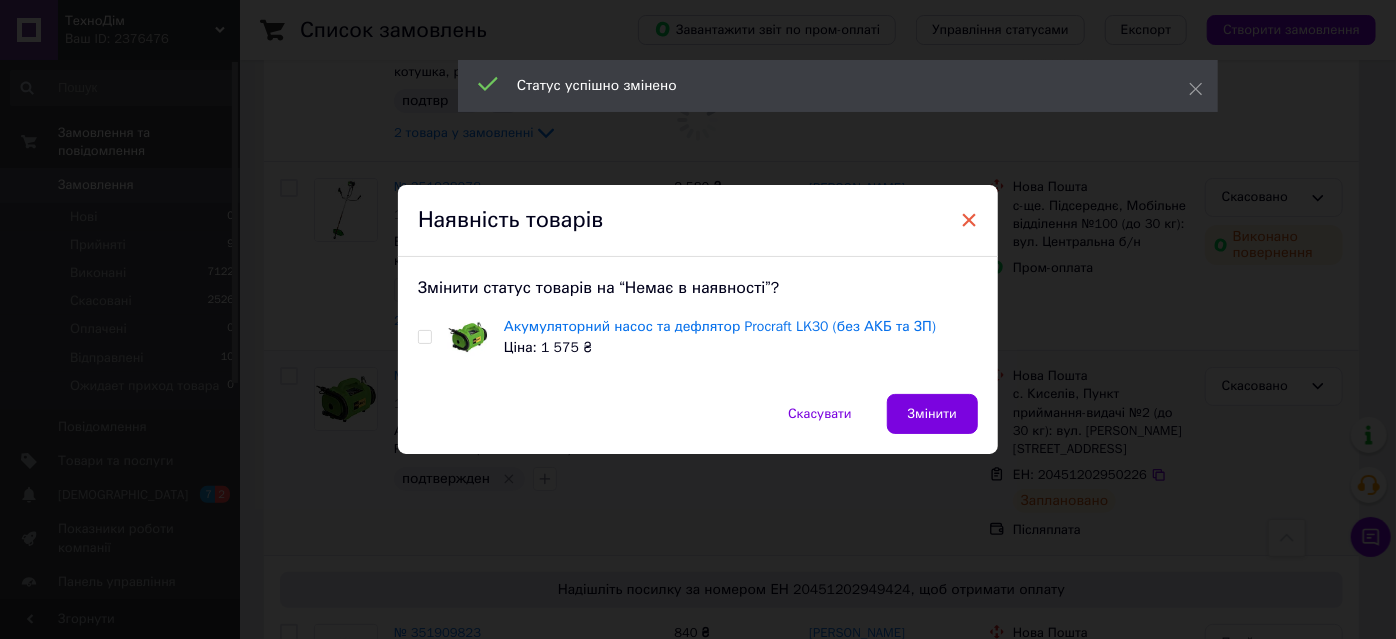 click on "×" at bounding box center [969, 220] 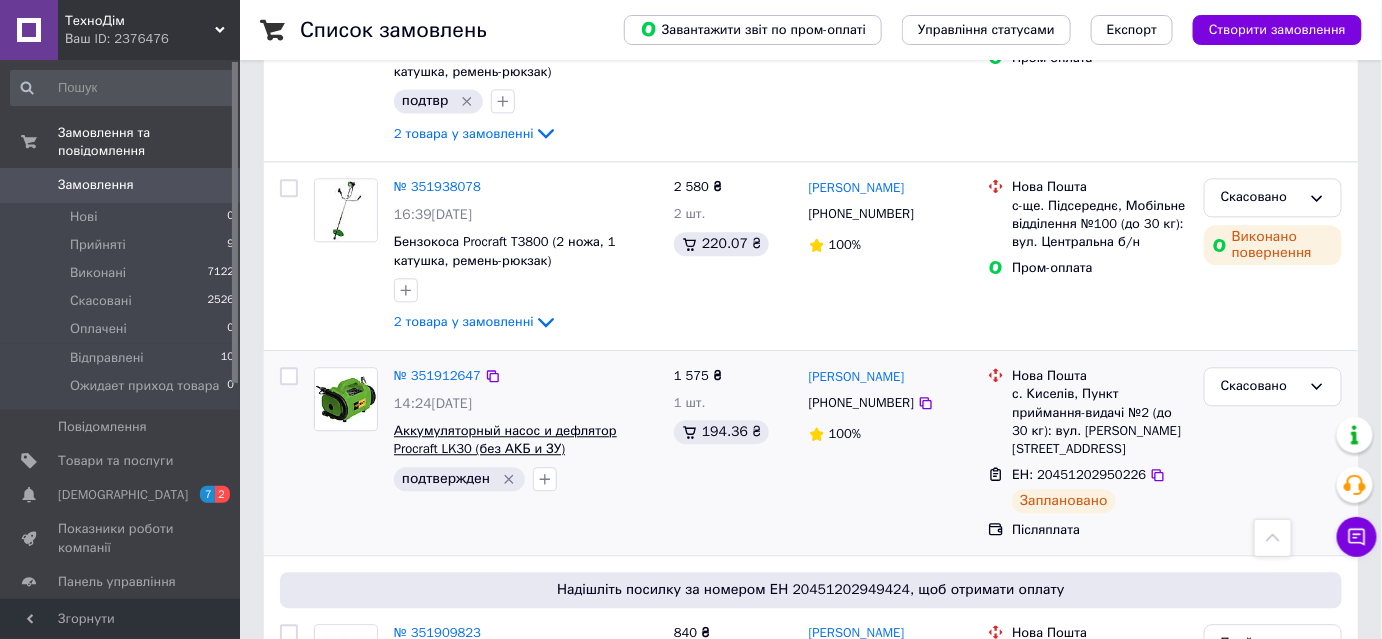 click on "Аккумуляторный насос и дефлятор Procraft LK30 (без АКБ и ЗУ)" at bounding box center [505, 440] 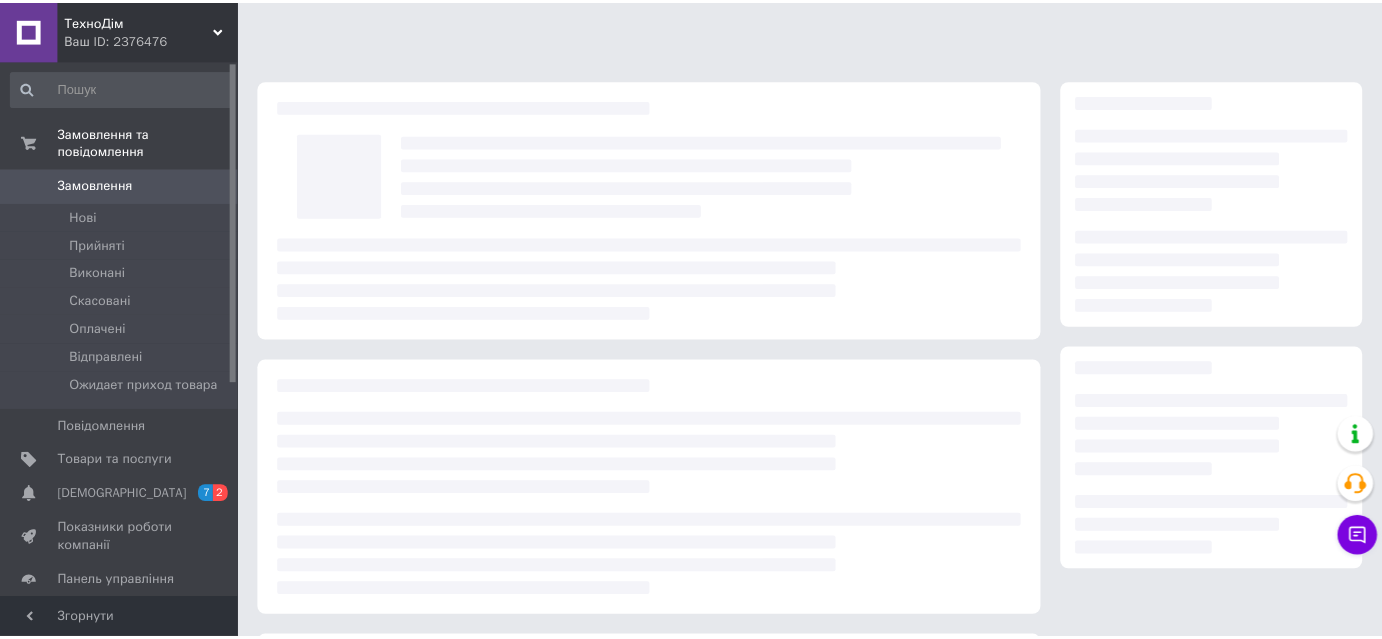 scroll, scrollTop: 0, scrollLeft: 0, axis: both 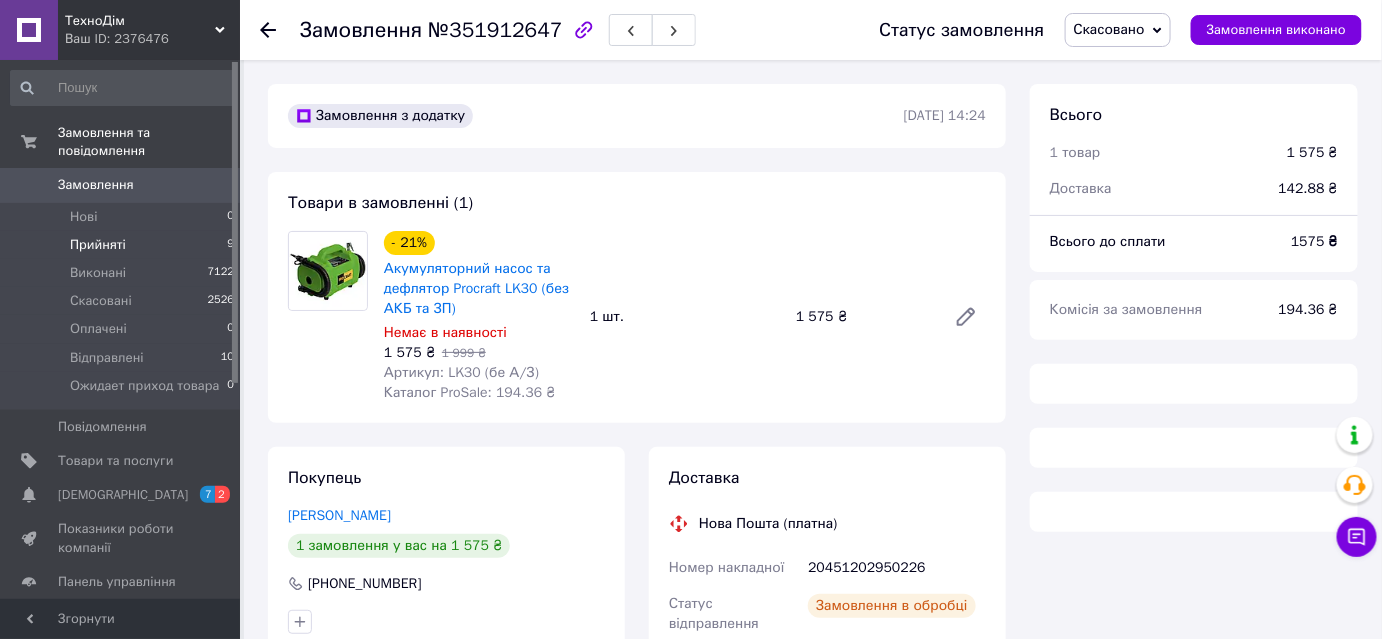 click on "Прийняті 9" at bounding box center [123, 245] 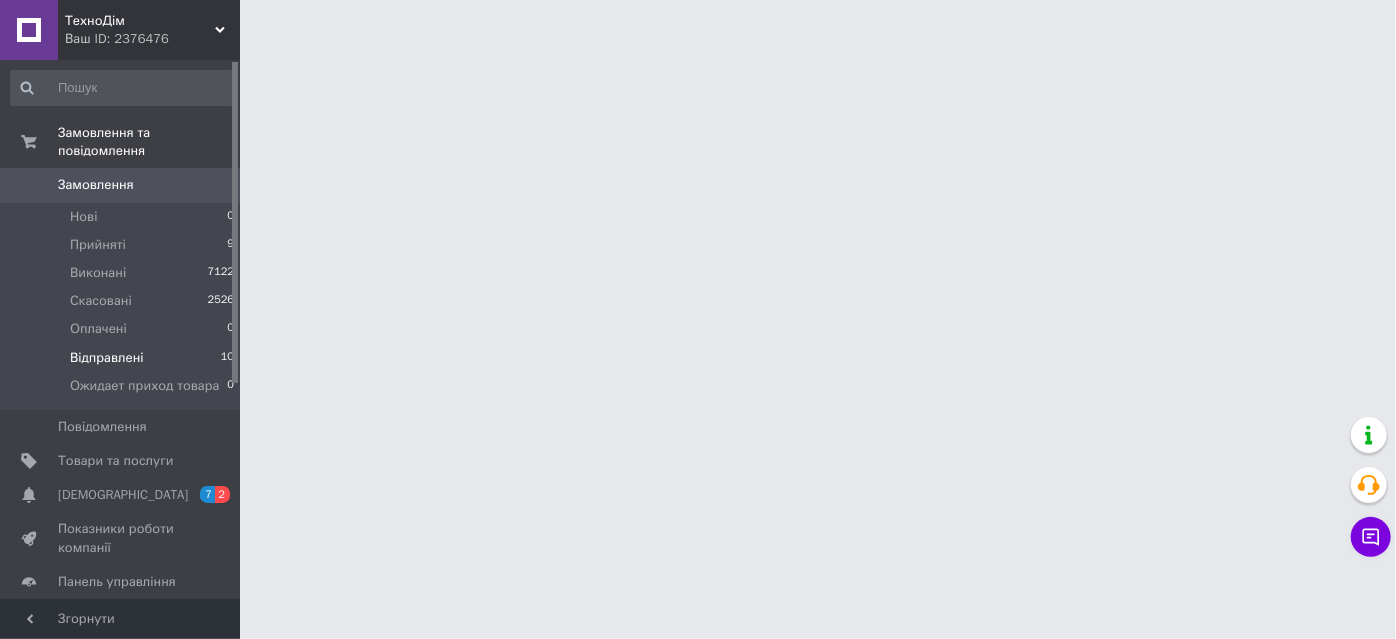click on "Відправлені" at bounding box center [107, 358] 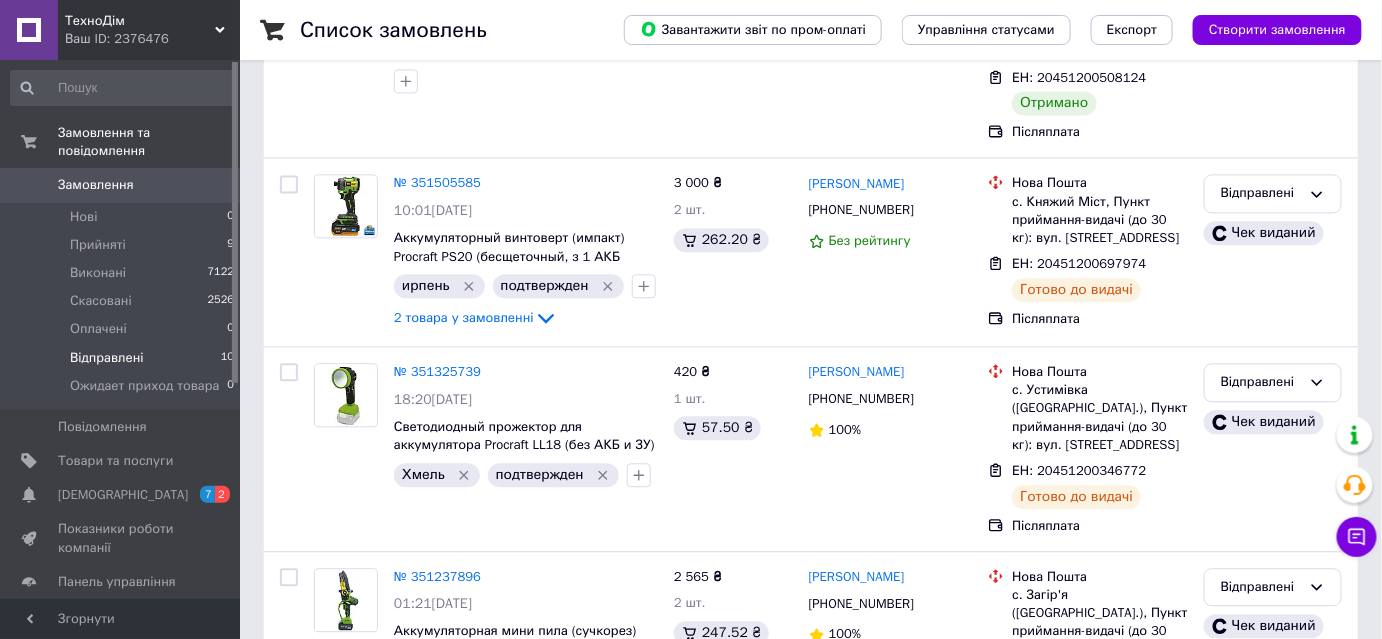 scroll, scrollTop: 1661, scrollLeft: 0, axis: vertical 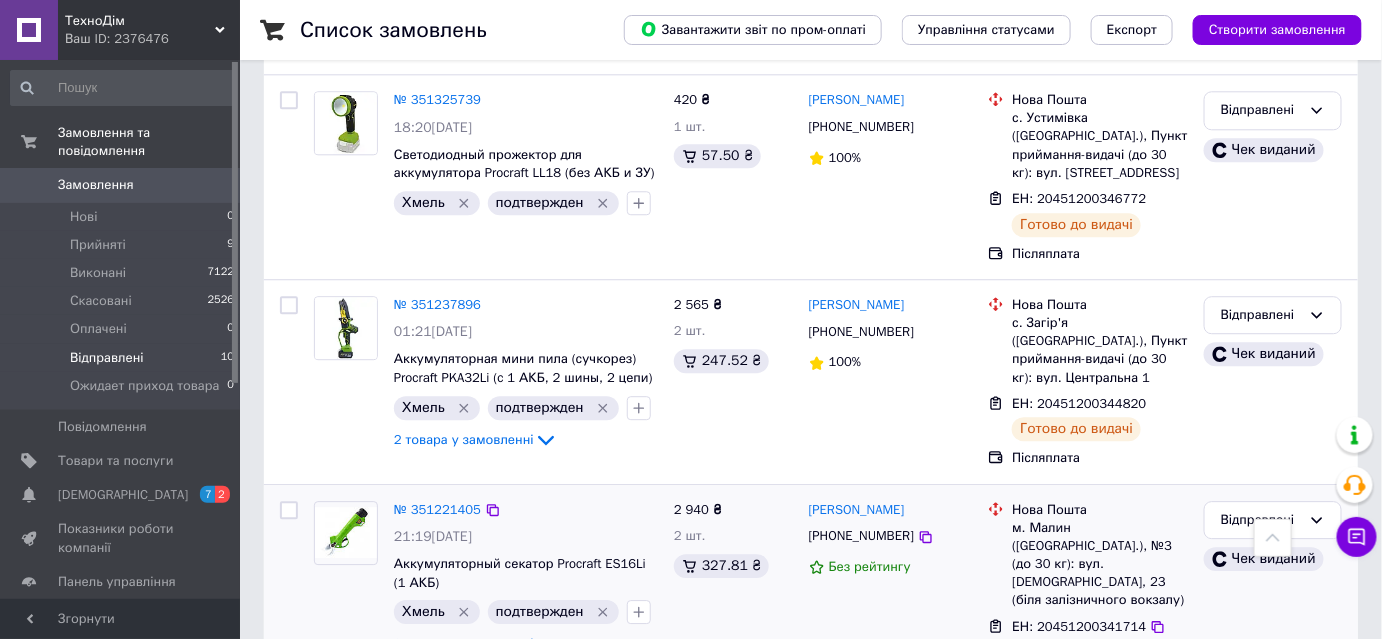 click on "ЕН: 20451200341714" at bounding box center (1079, 626) 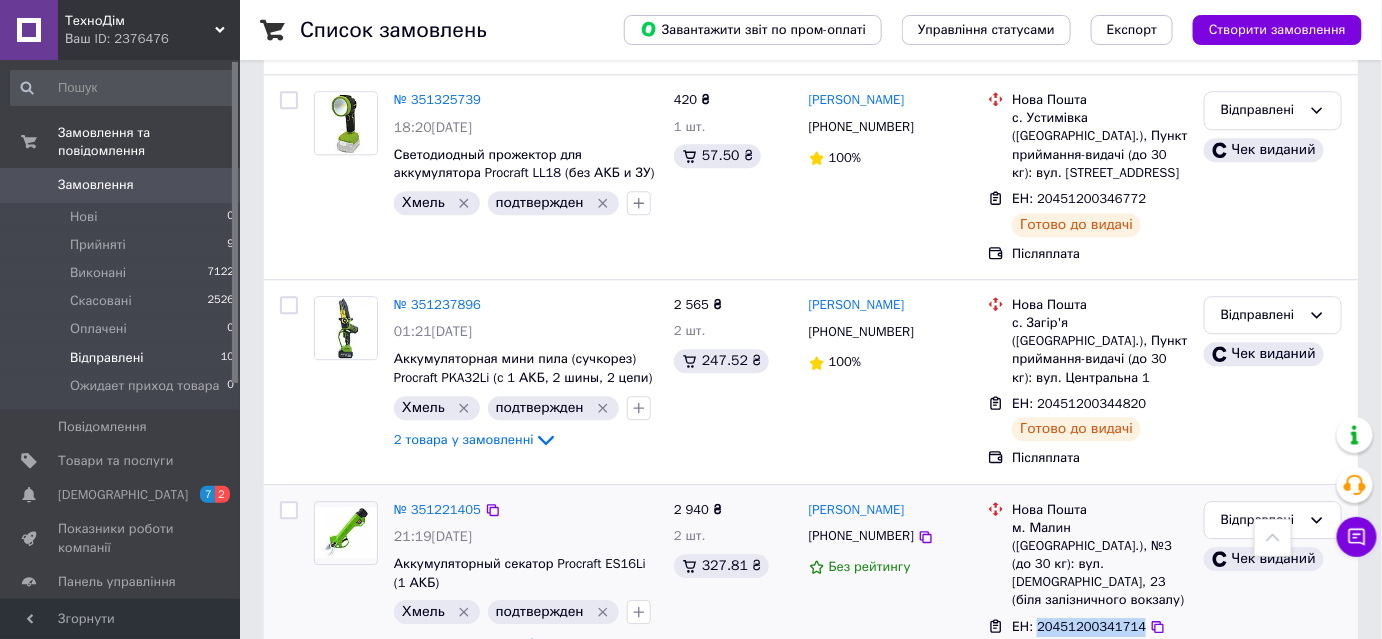 click on "ЕН: 20451200341714" at bounding box center [1079, 626] 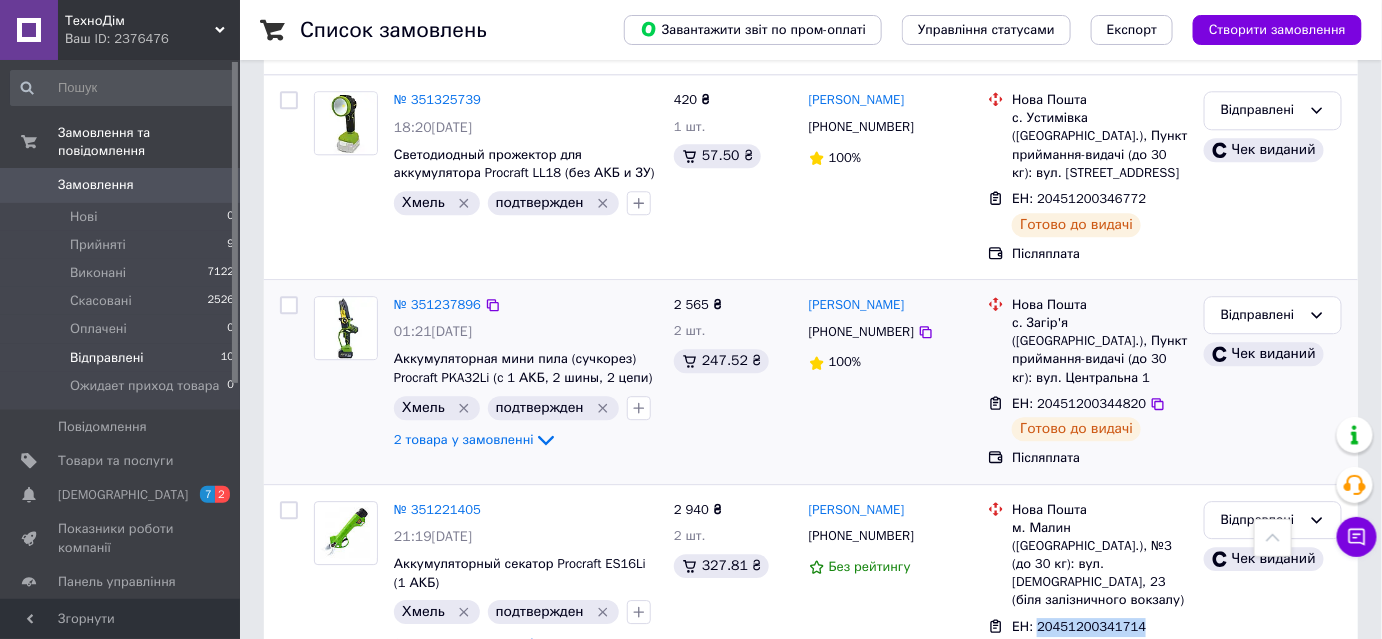 copy on "20451200341714" 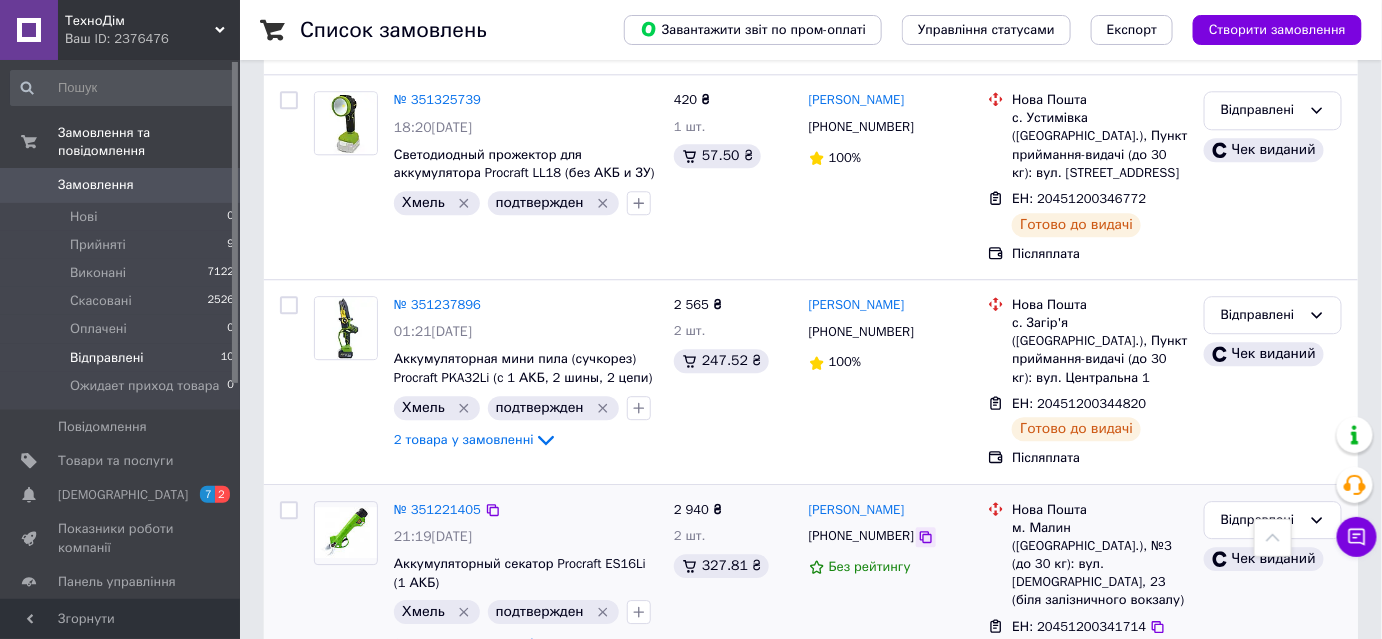 click 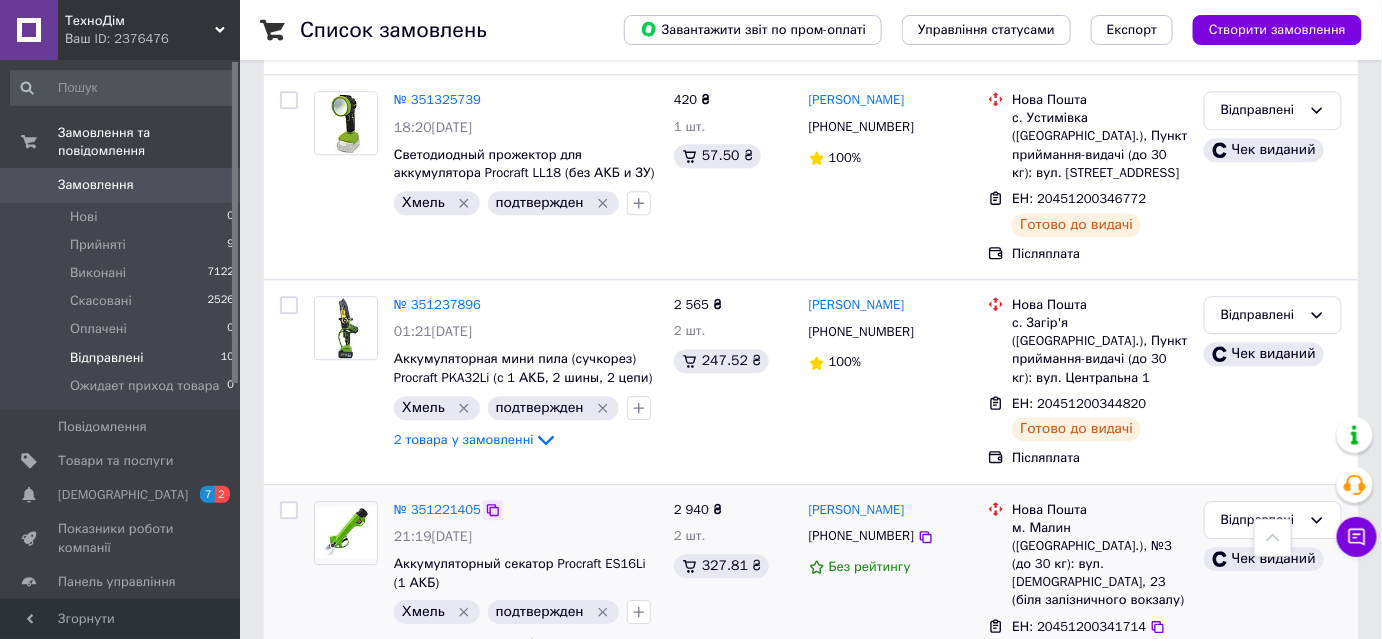 click 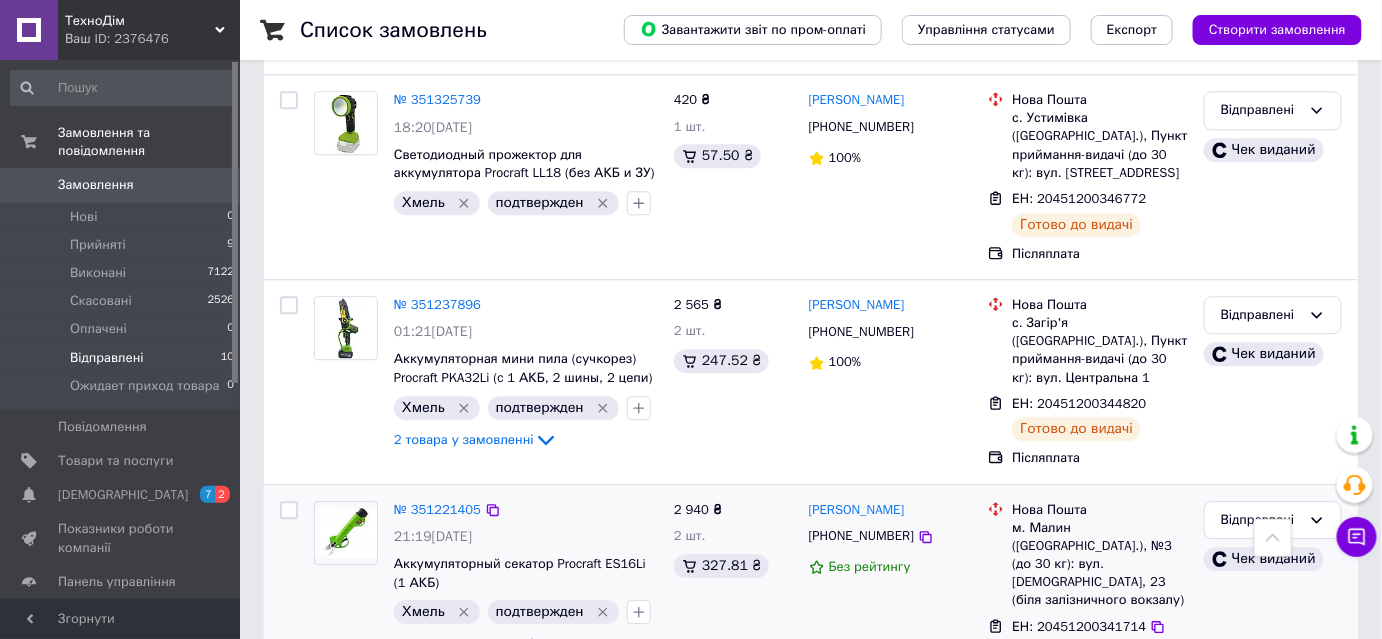 click on "ЕН: 20451200341714" at bounding box center [1079, 626] 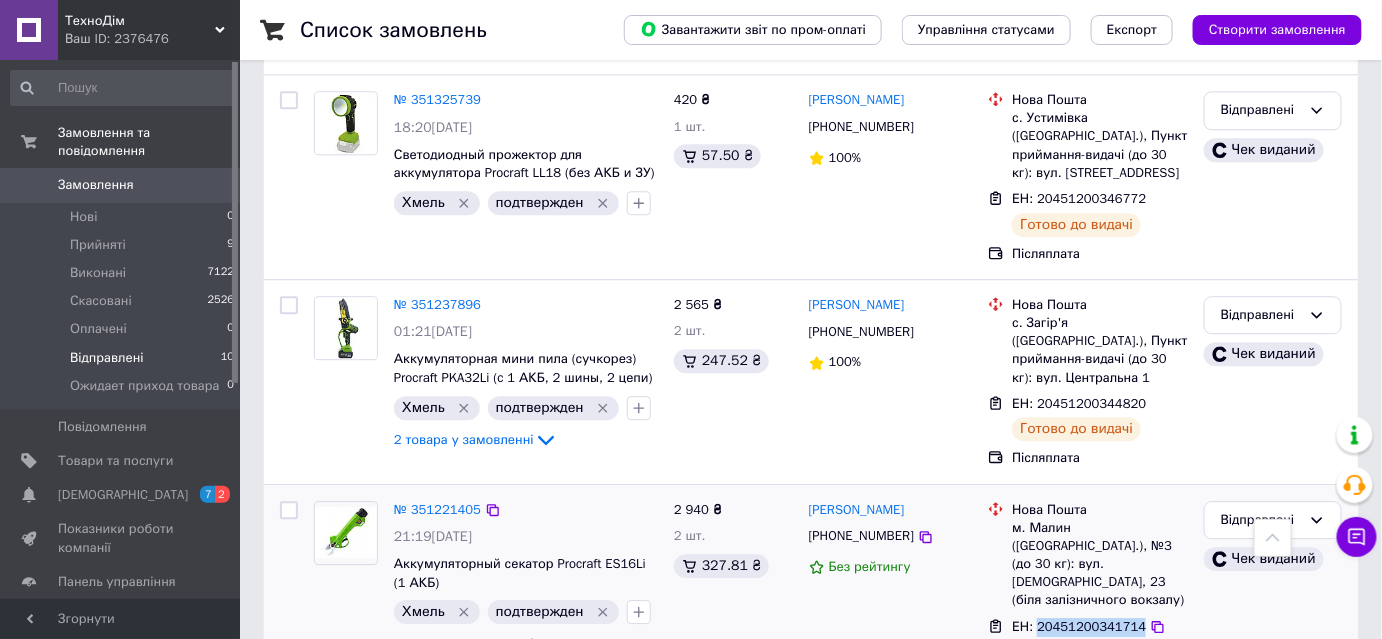 click on "ЕН: 20451200341714" at bounding box center (1079, 626) 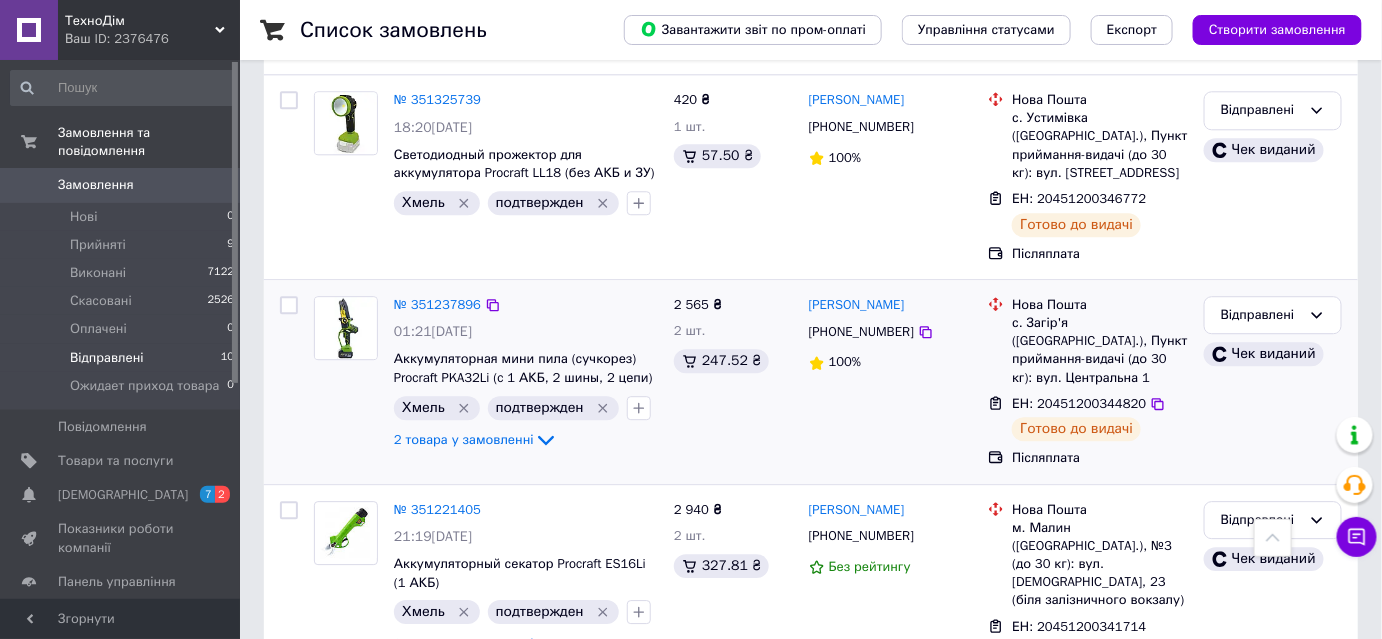 click on "ЕН: 20451200344820" at bounding box center (1079, 403) 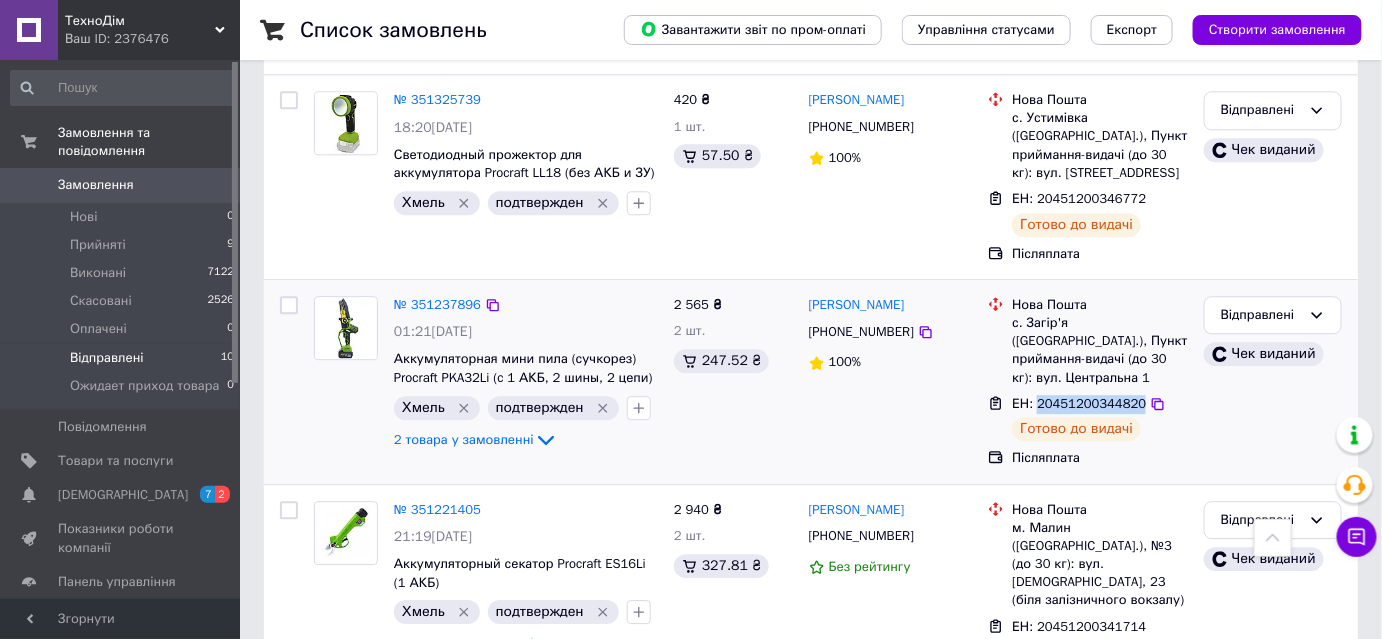 click on "ЕН: 20451200344820" at bounding box center (1079, 403) 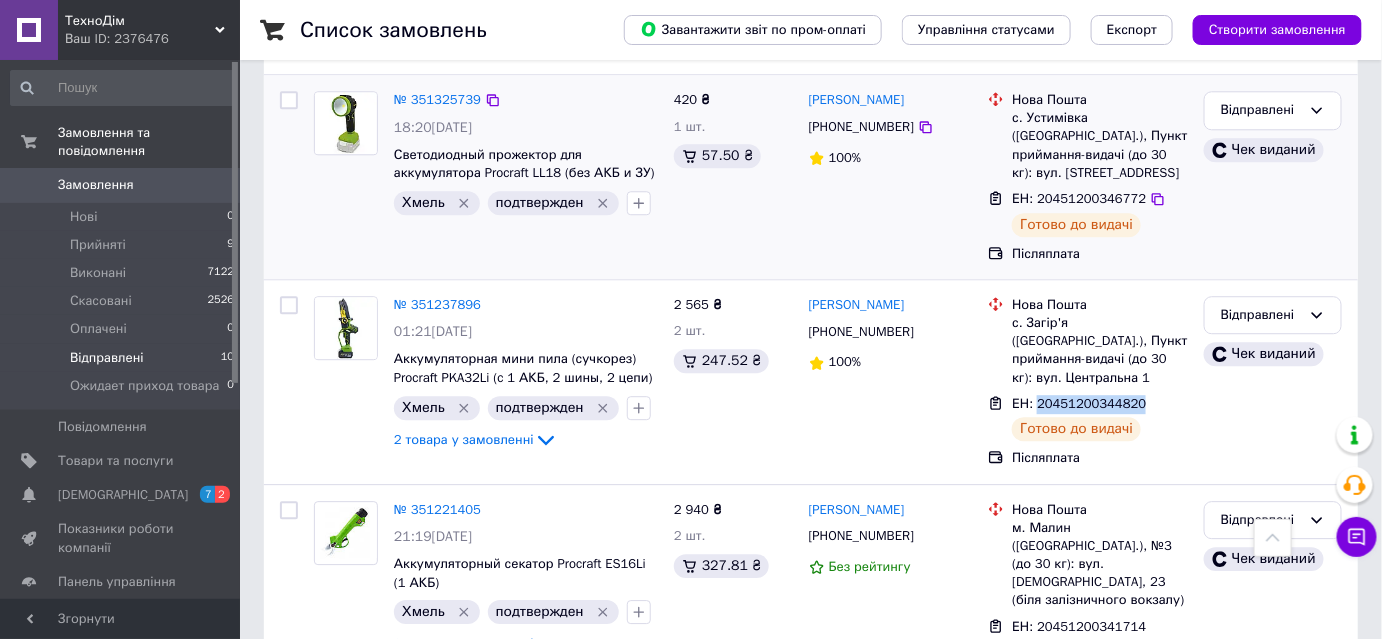 copy on "20451200344820" 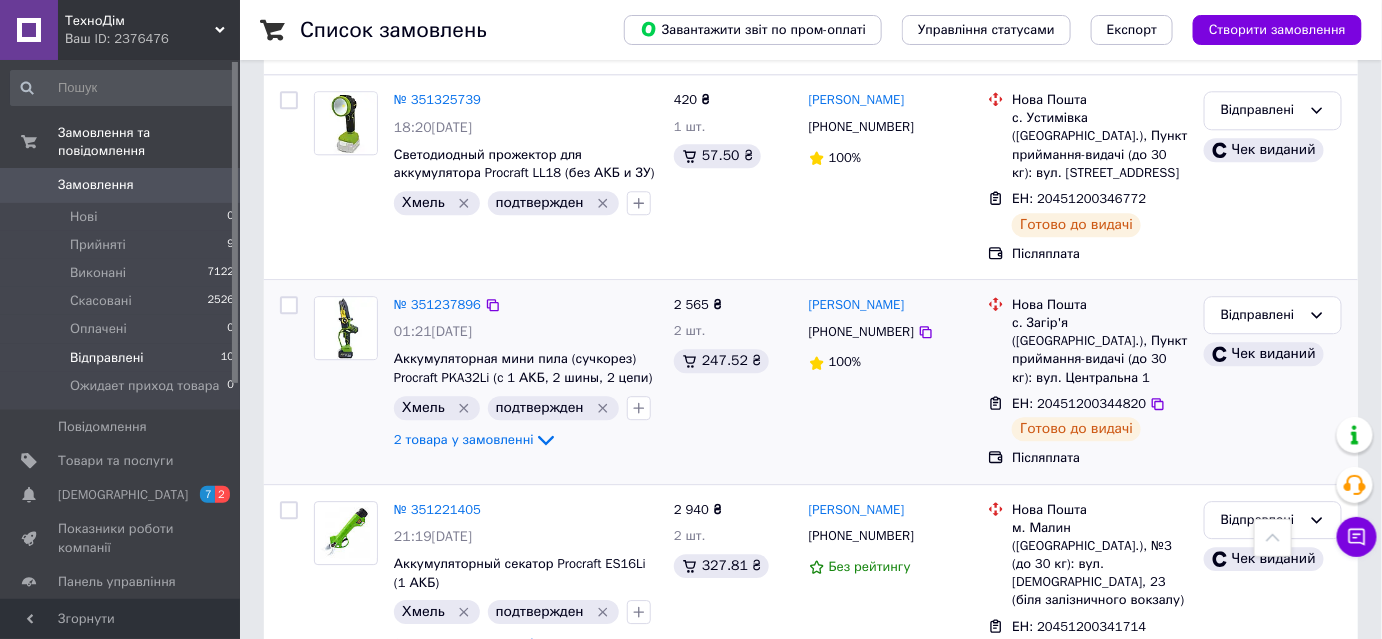 click on "[PHONE_NUMBER]" at bounding box center [891, 332] 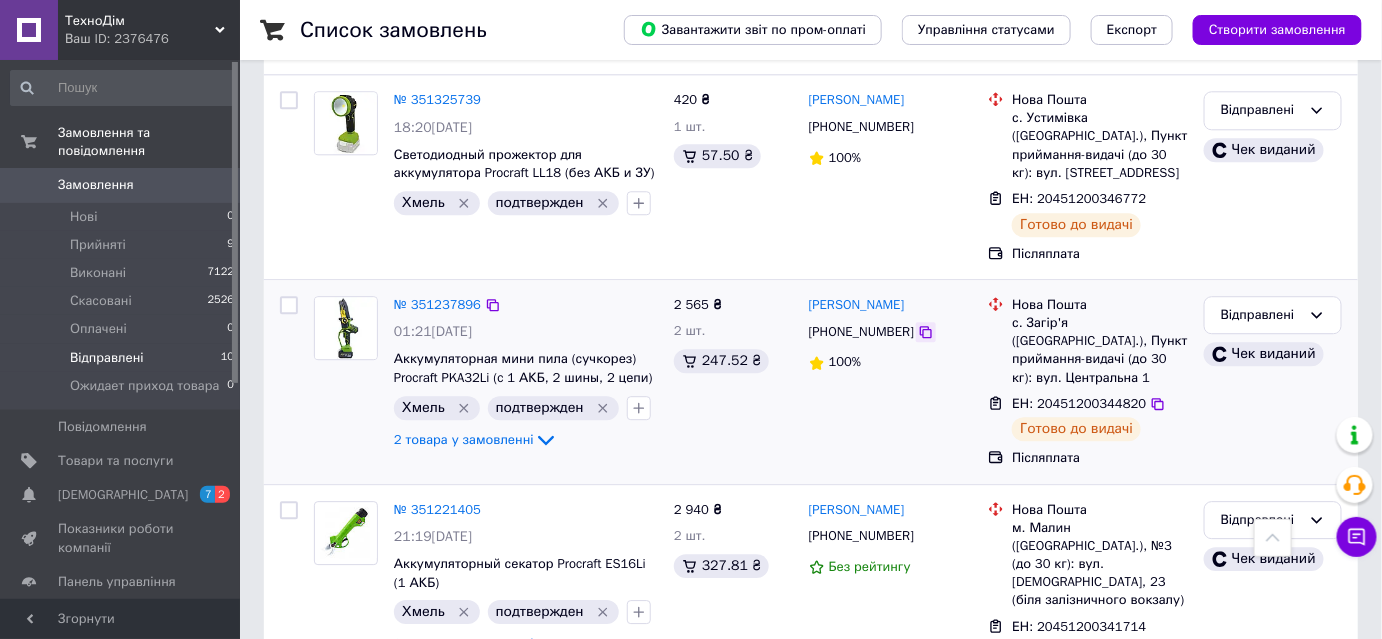 click 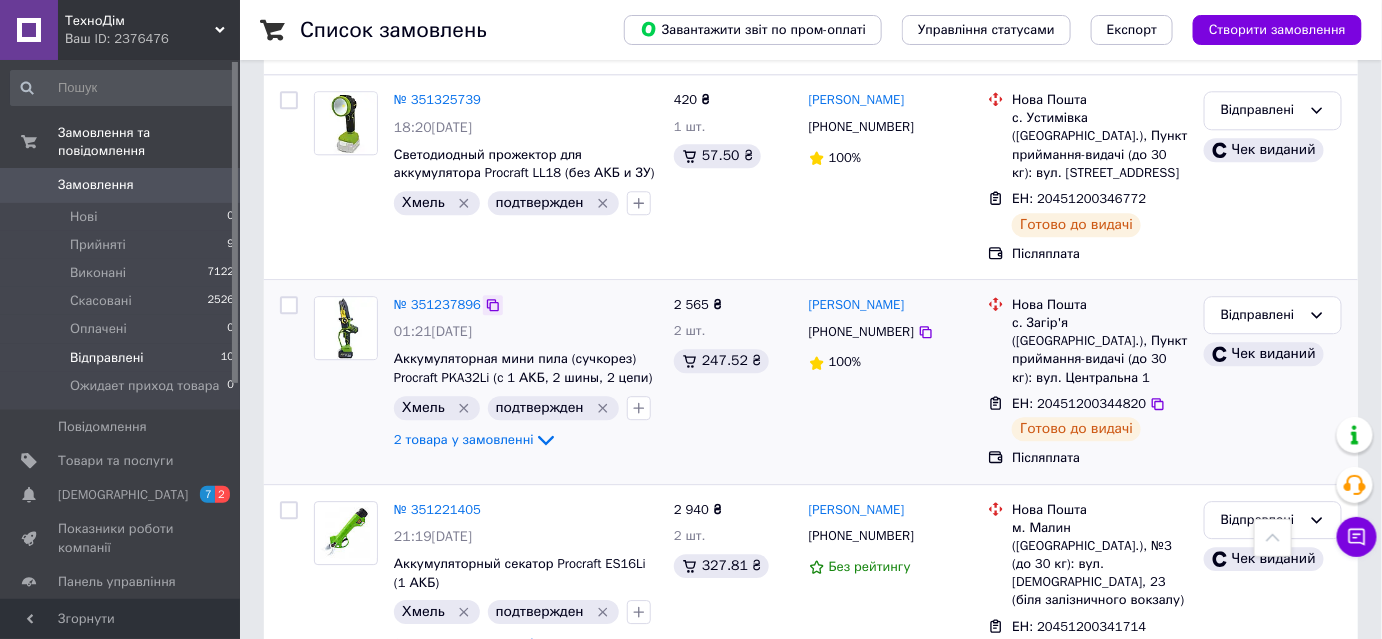 click 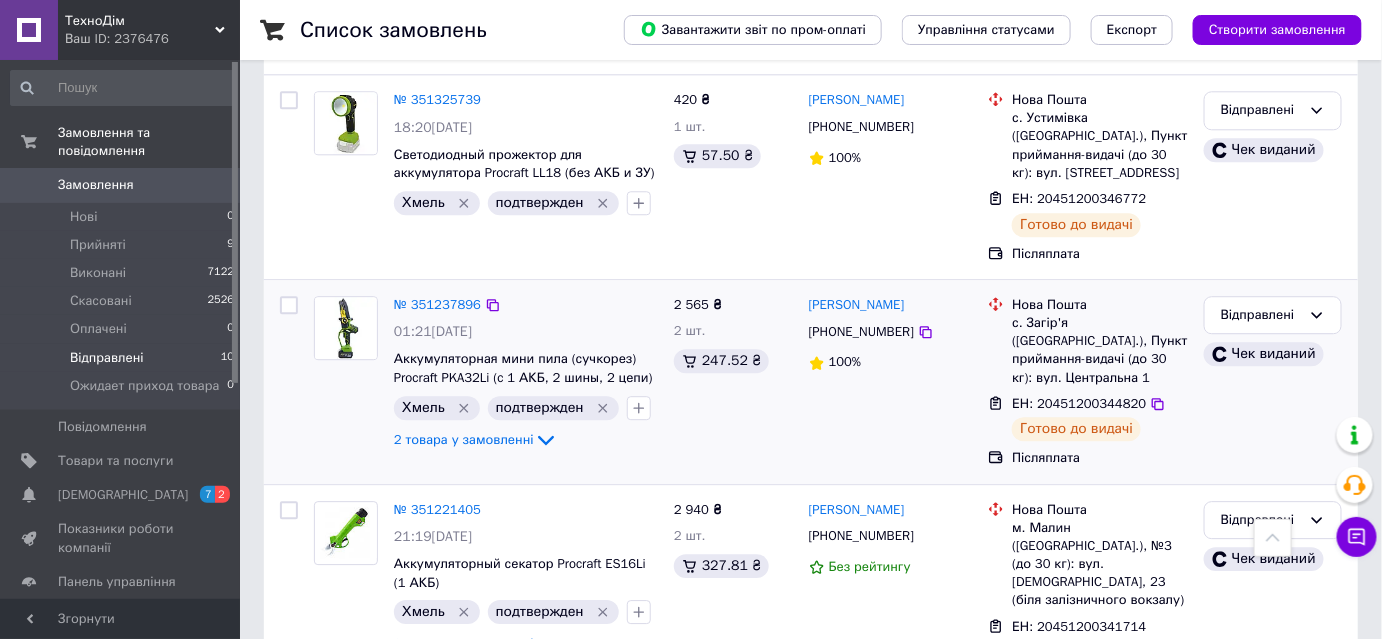 click on "ЕН: 20451200344820" at bounding box center (1079, 403) 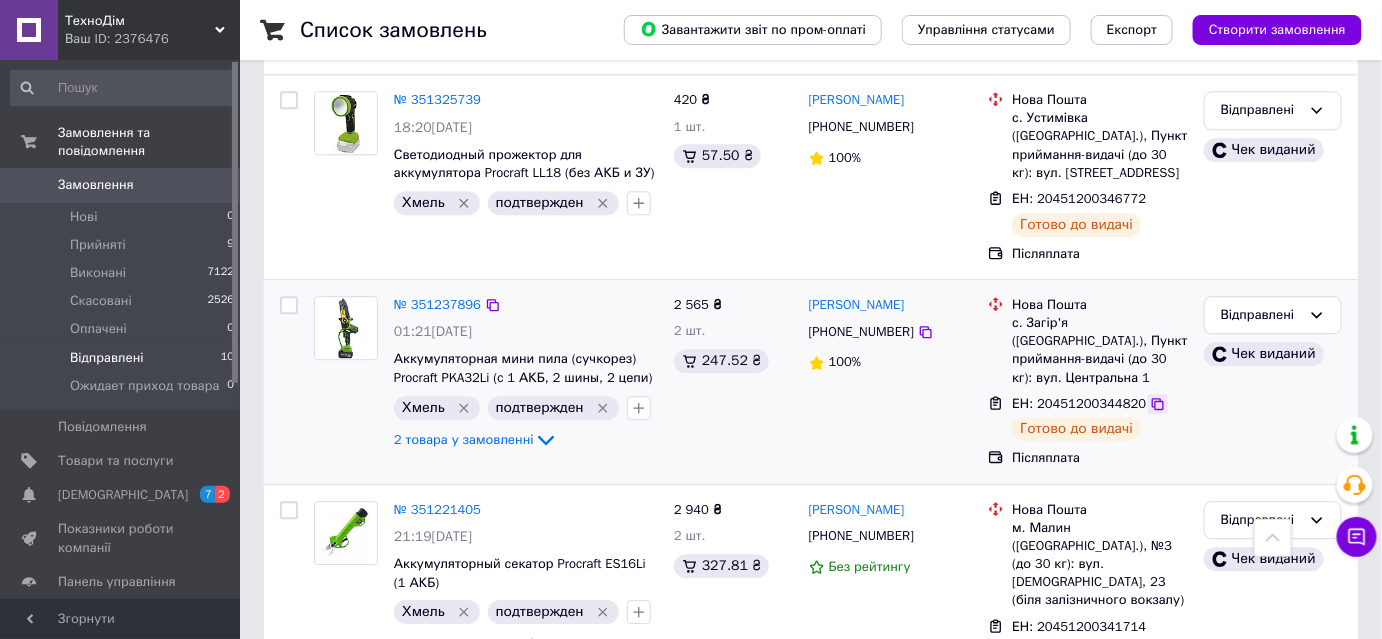 click 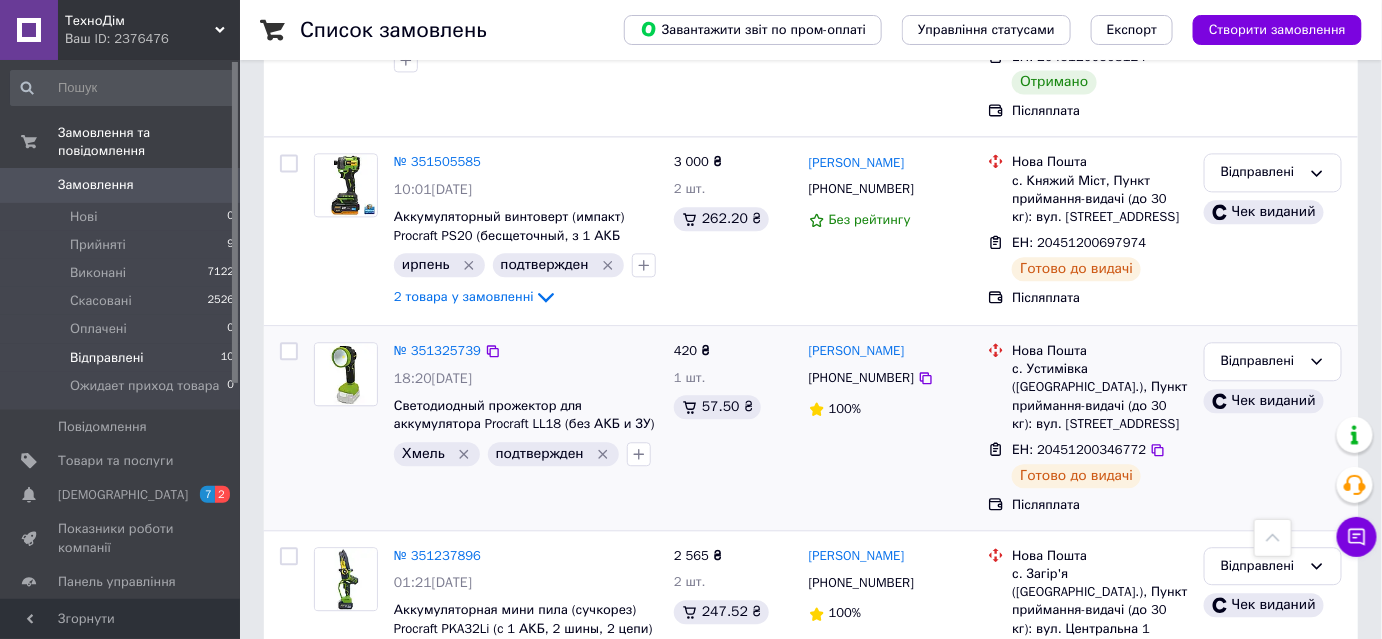 scroll, scrollTop: 1389, scrollLeft: 0, axis: vertical 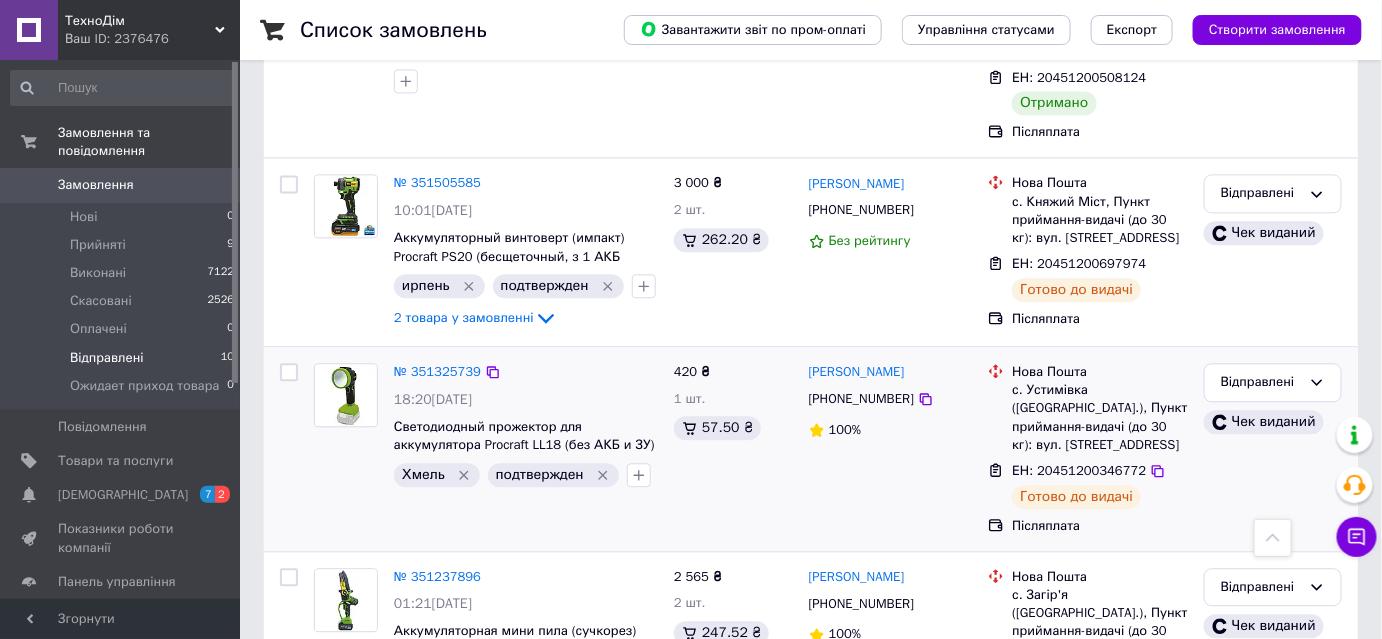 click on "ЕН: 20451200346772" at bounding box center (1079, 470) 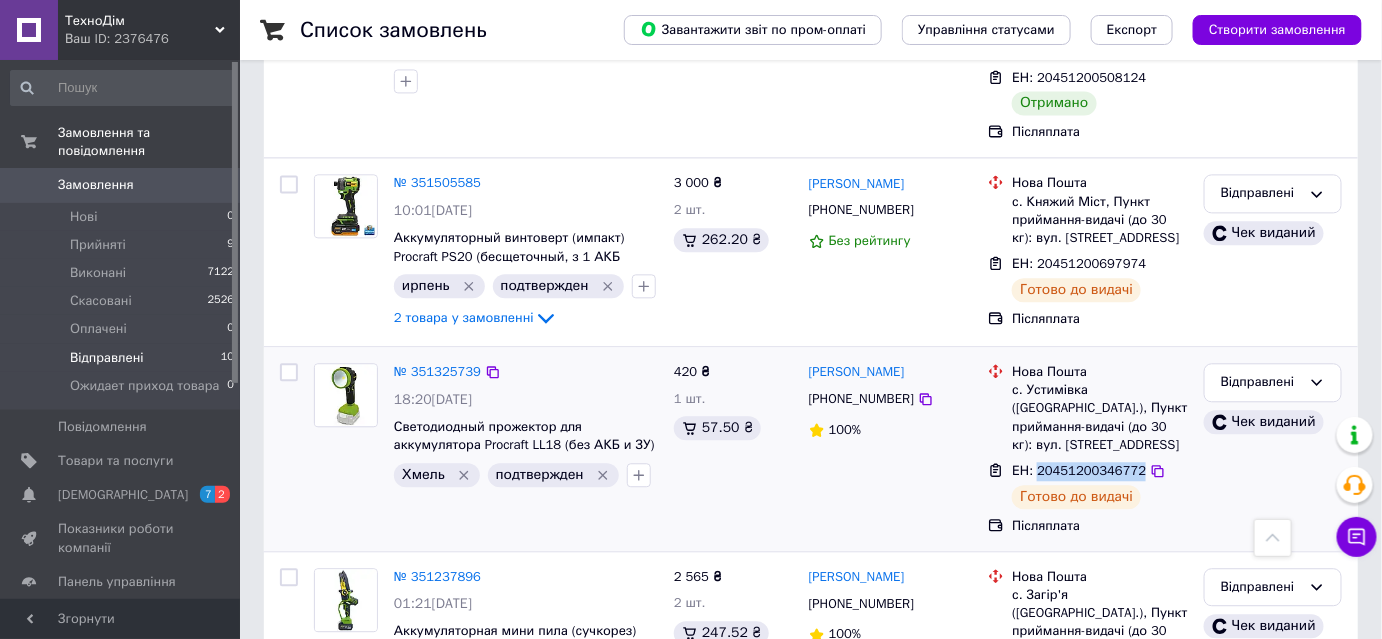 click on "ЕН: 20451200346772" at bounding box center [1079, 470] 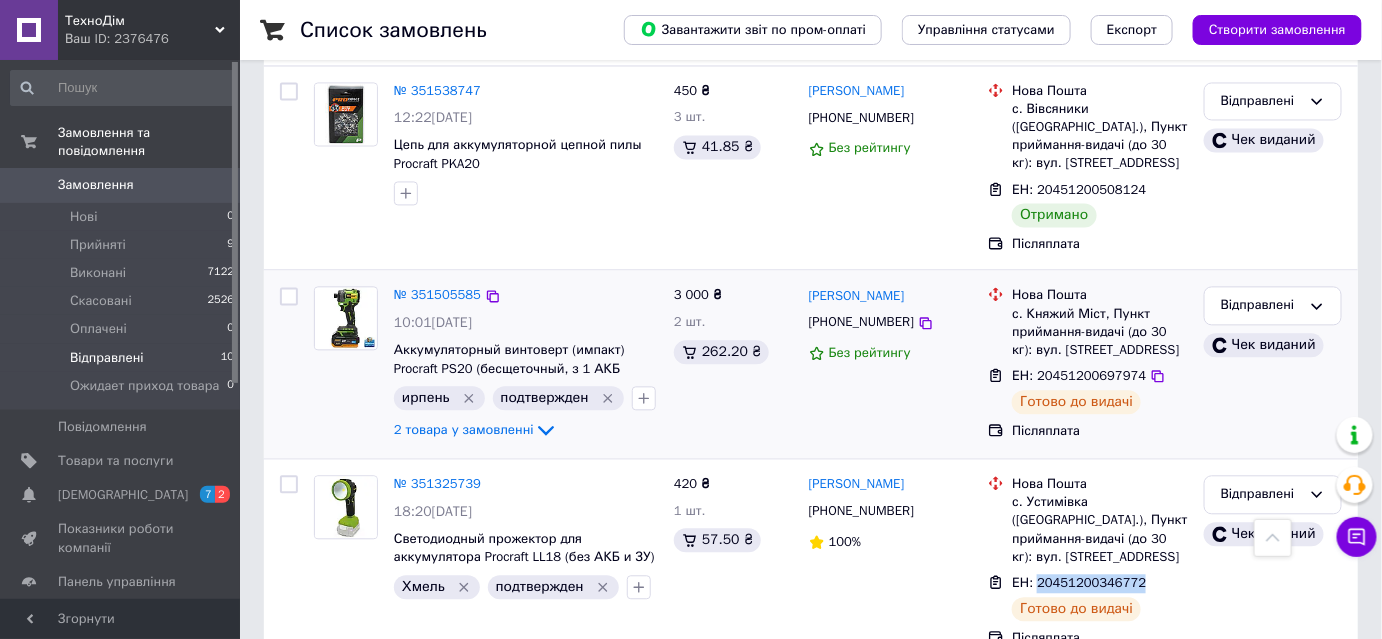 scroll, scrollTop: 1298, scrollLeft: 0, axis: vertical 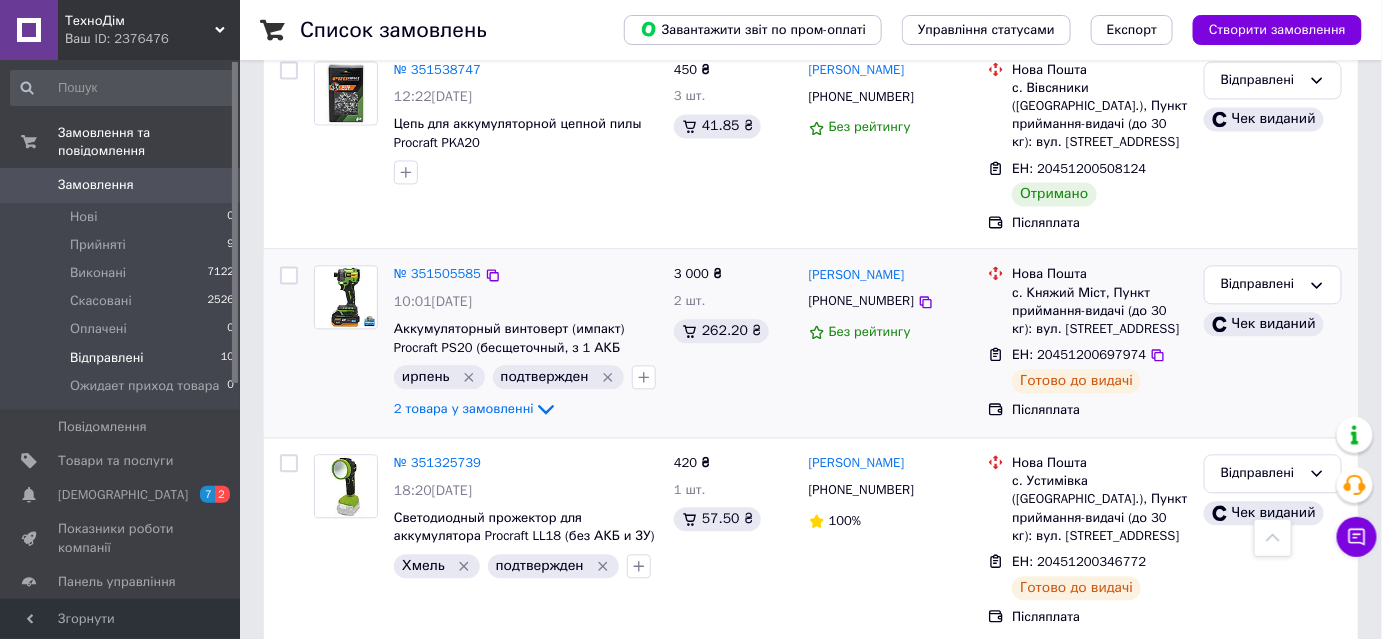click on "ЕН: 20451200697974" at bounding box center [1079, 354] 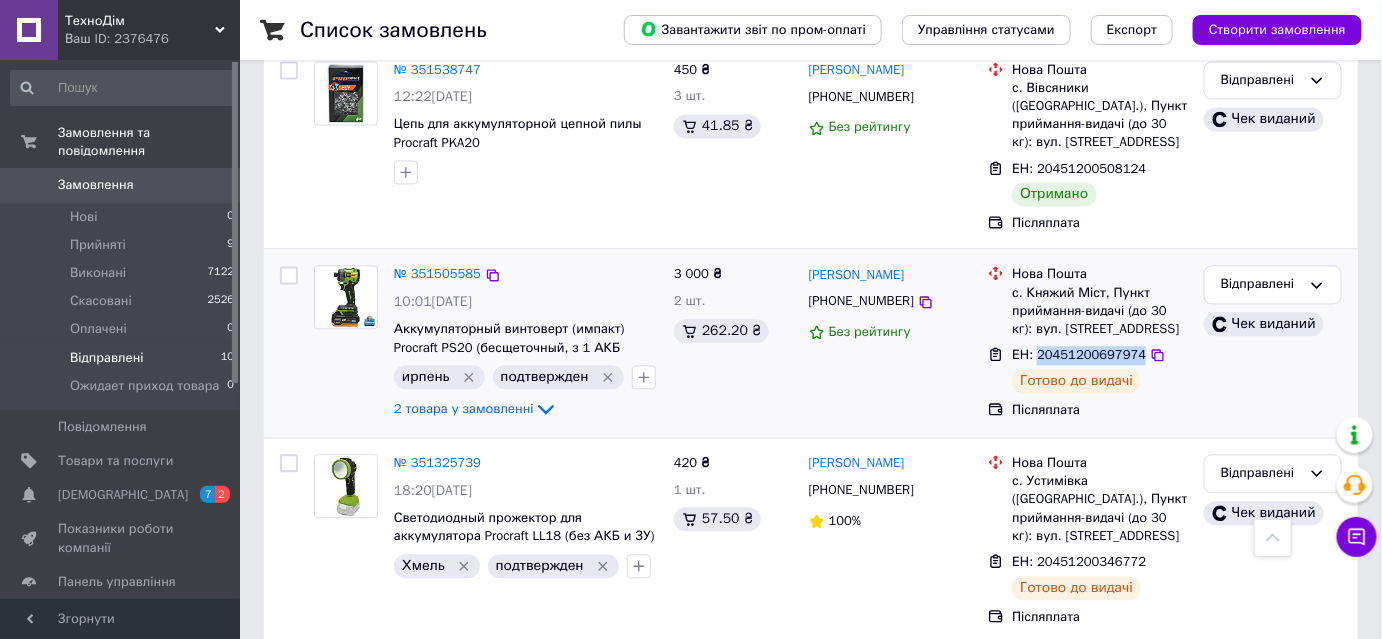 drag, startPoint x: 1113, startPoint y: 280, endPoint x: 1082, endPoint y: 271, distance: 32.280025 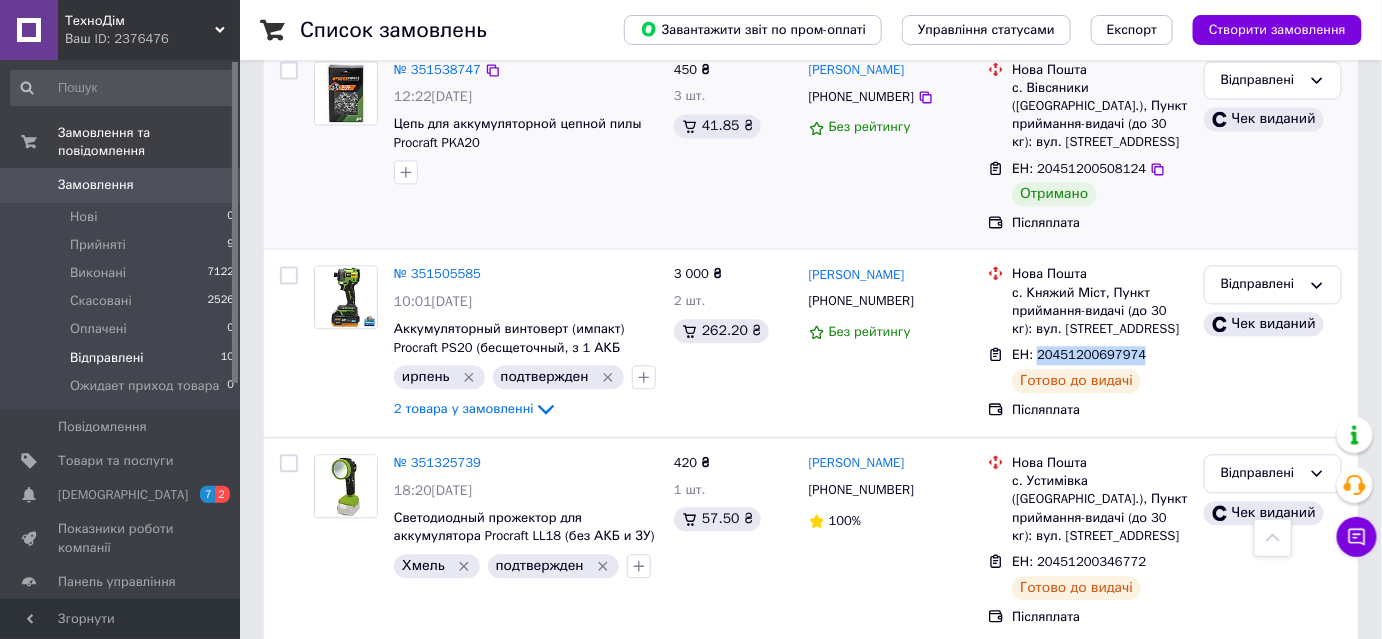 copy on "20451200697974" 